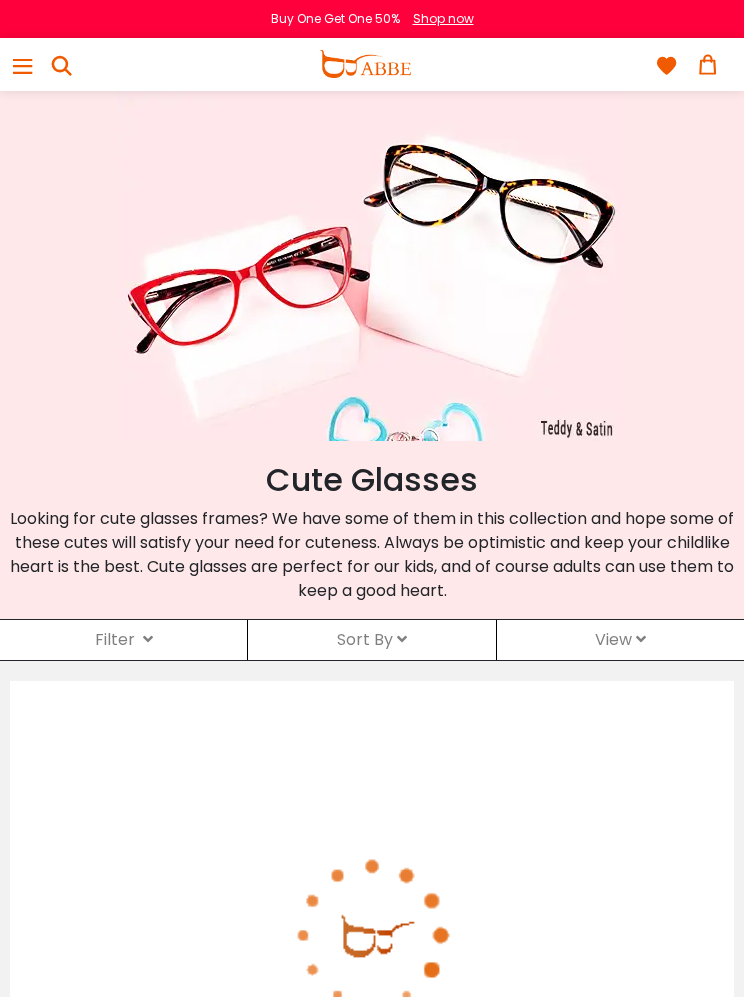 scroll, scrollTop: 0, scrollLeft: 0, axis: both 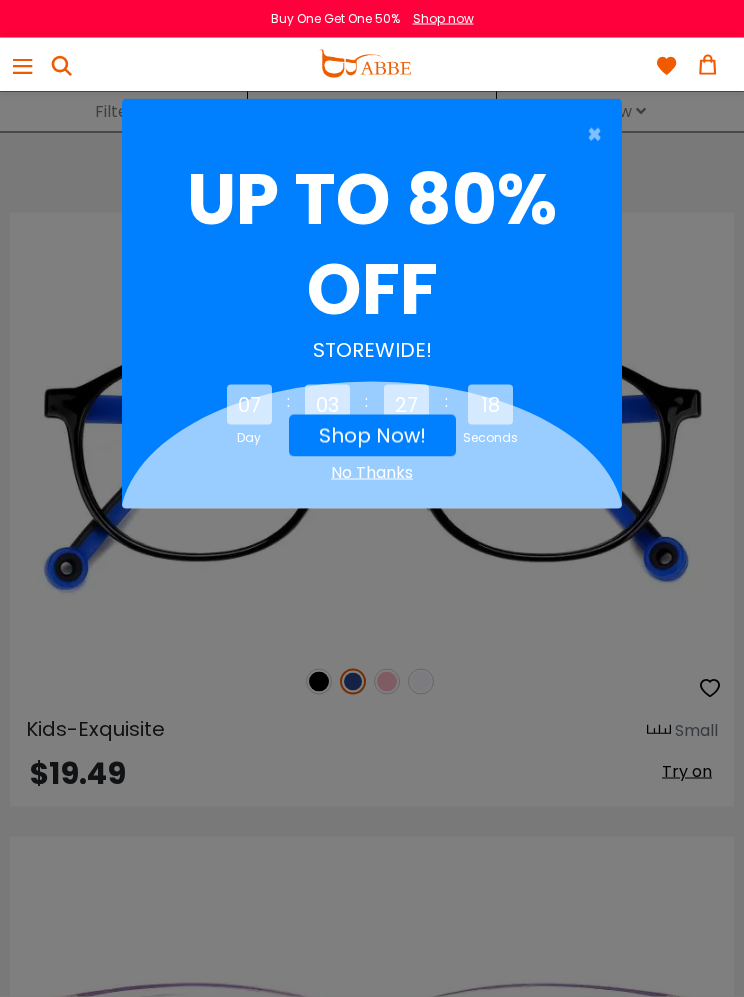 click on "Shop Now!" at bounding box center [372, 436] 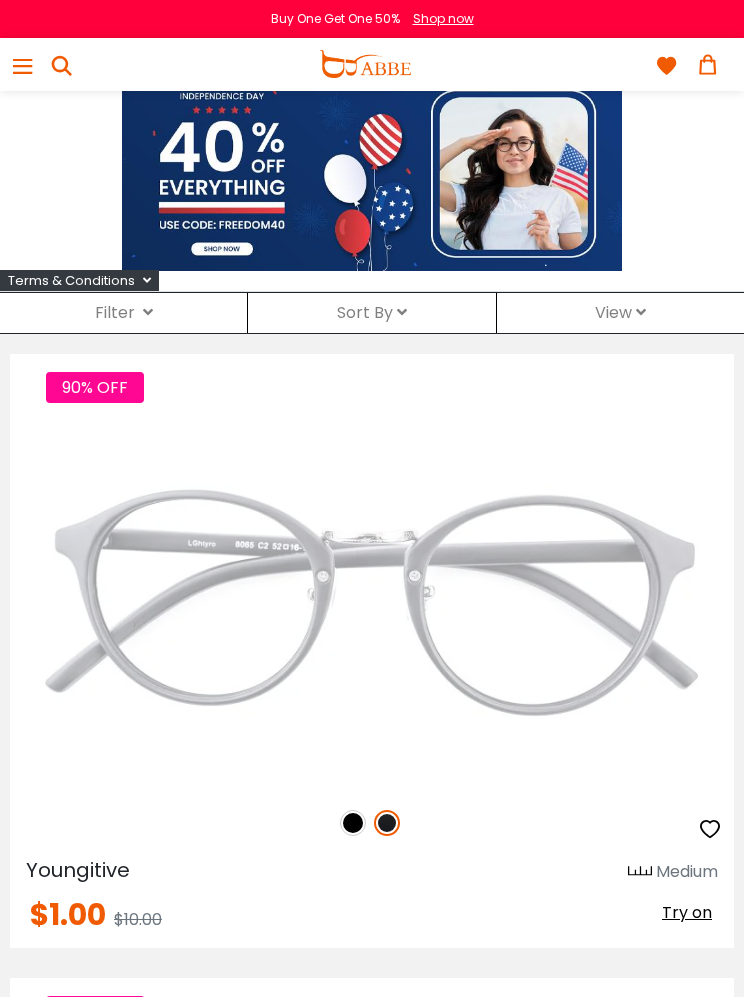scroll, scrollTop: 0, scrollLeft: 0, axis: both 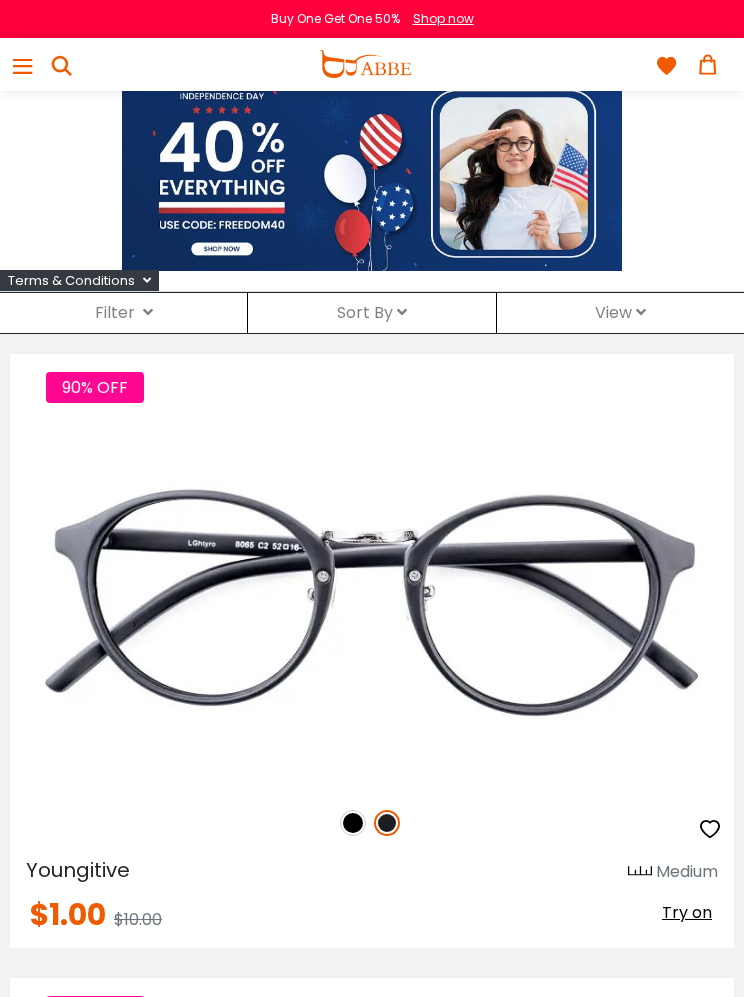 click at bounding box center (22, 69) 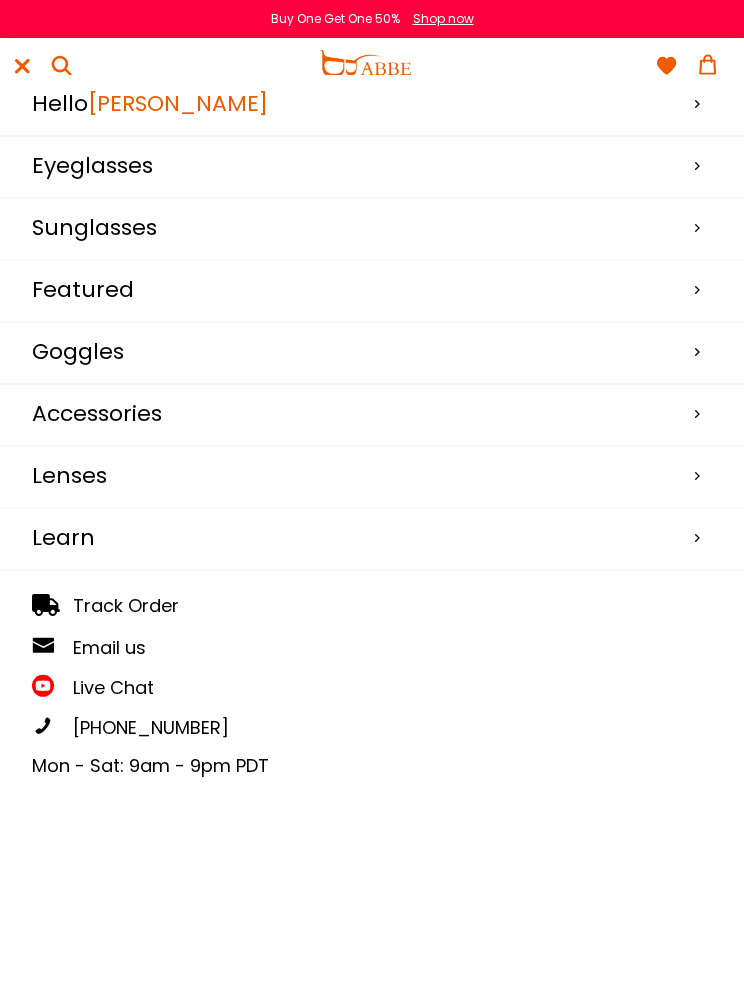 click on "[PERSON_NAME]" at bounding box center [178, 103] 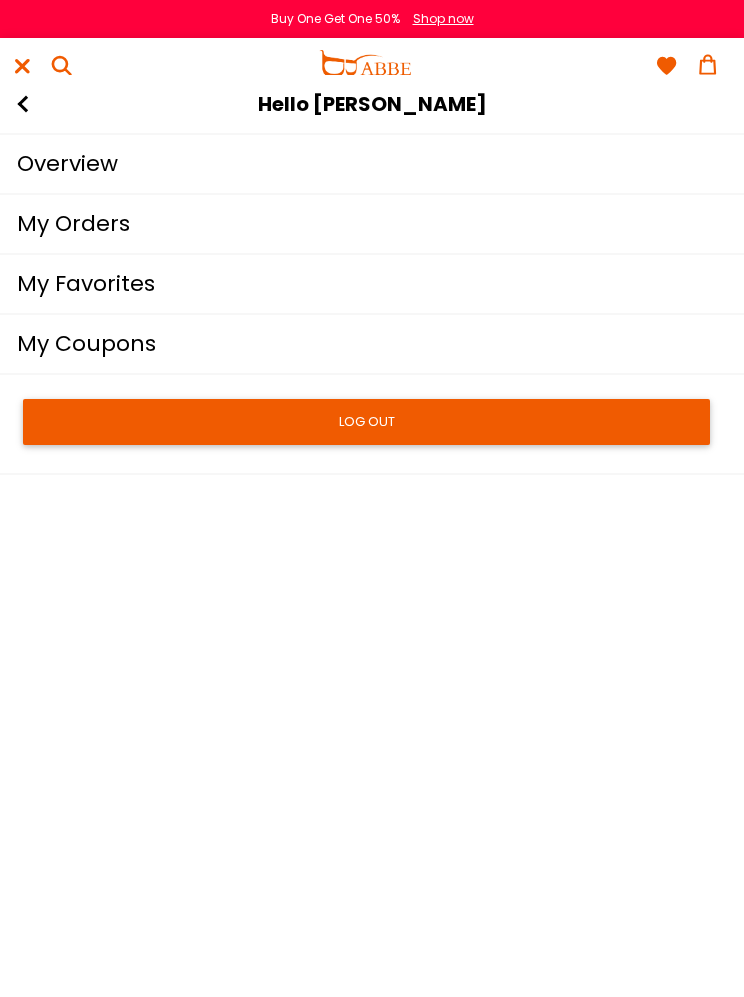 click on "My Orders" at bounding box center (360, 224) 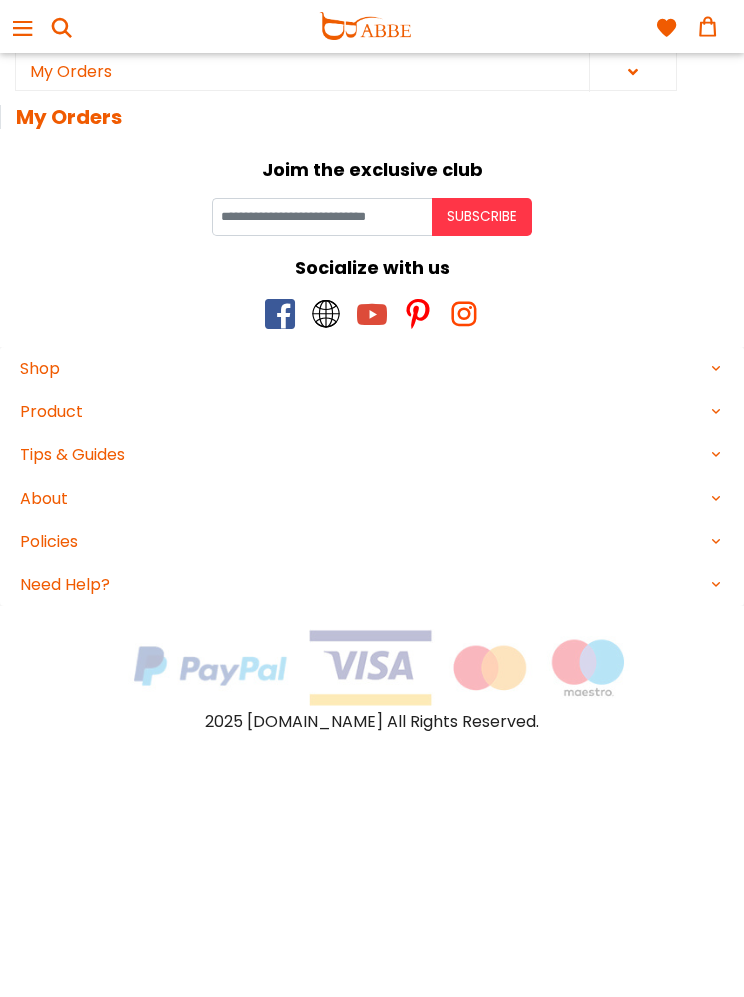 scroll, scrollTop: 0, scrollLeft: 0, axis: both 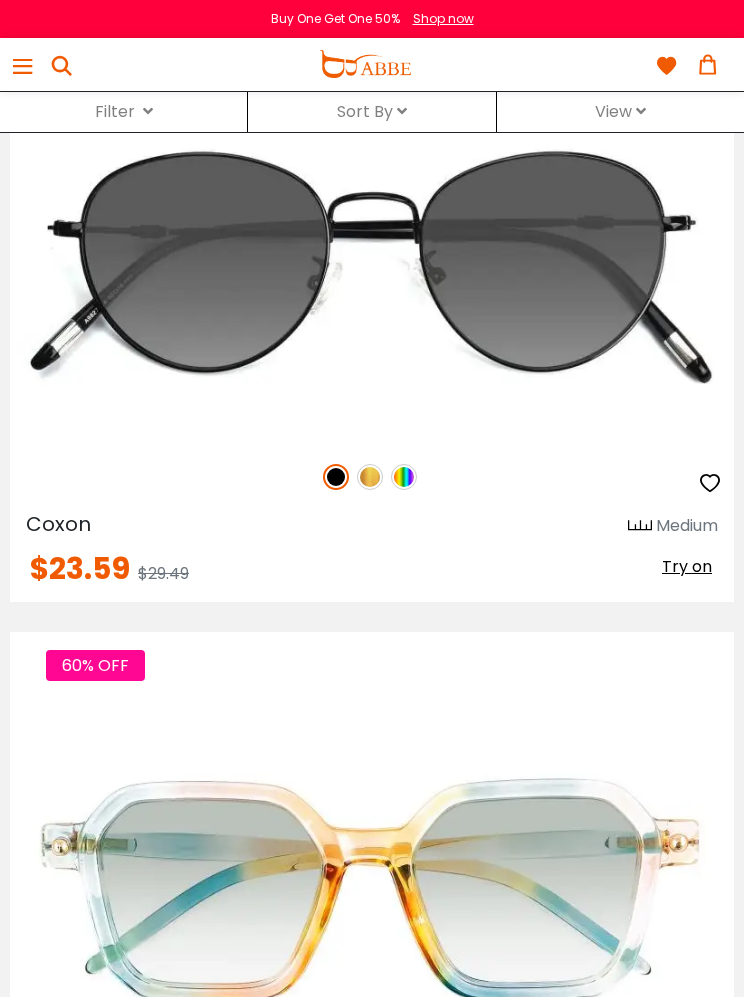 click at bounding box center [404, 477] 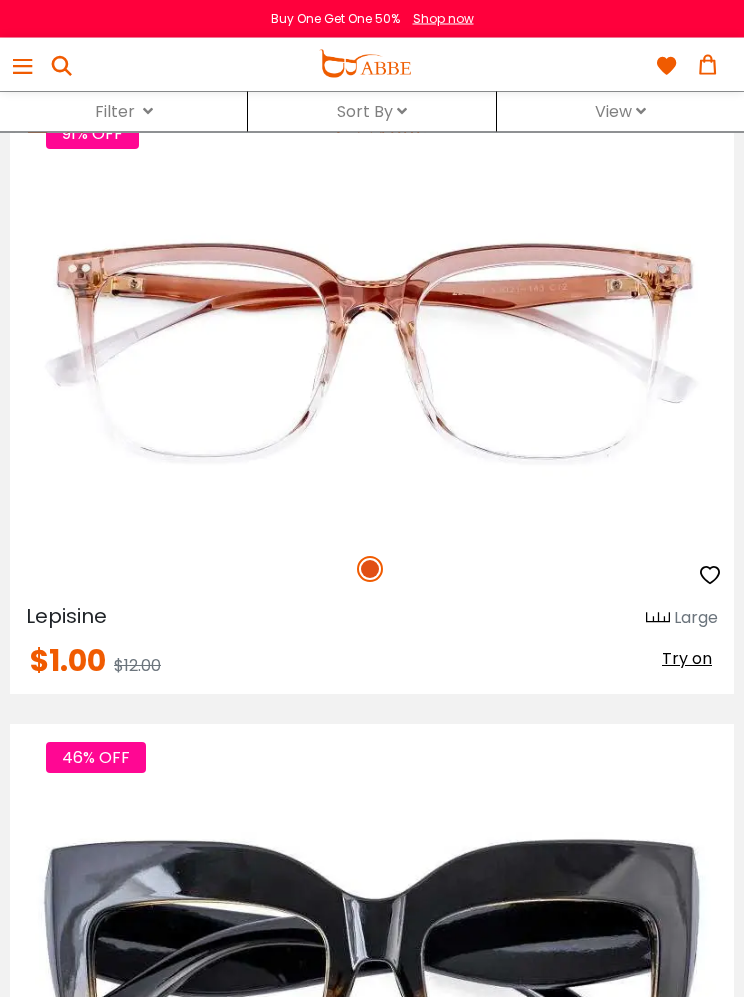 scroll, scrollTop: 11220, scrollLeft: 0, axis: vertical 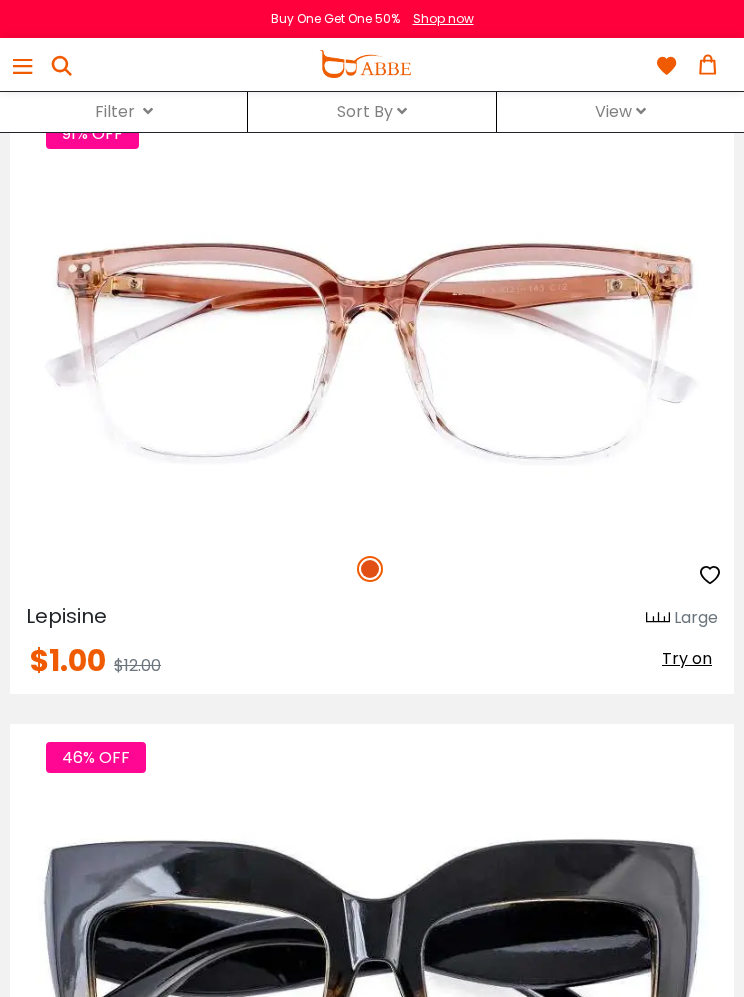 click at bounding box center (0, 0) 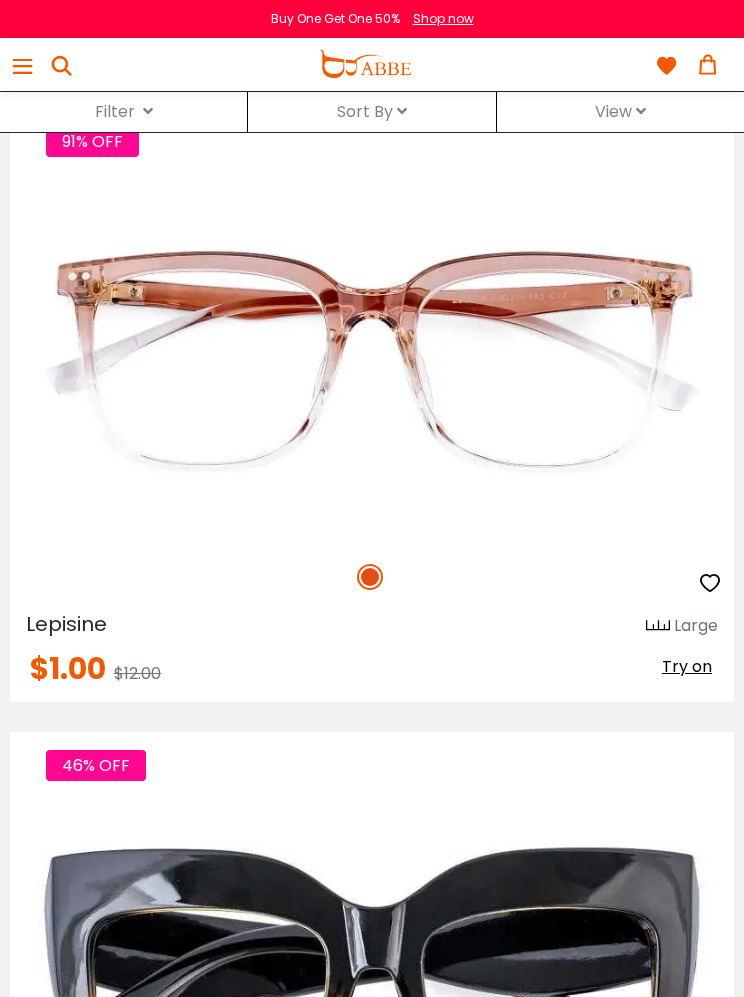 scroll, scrollTop: 8300, scrollLeft: 0, axis: vertical 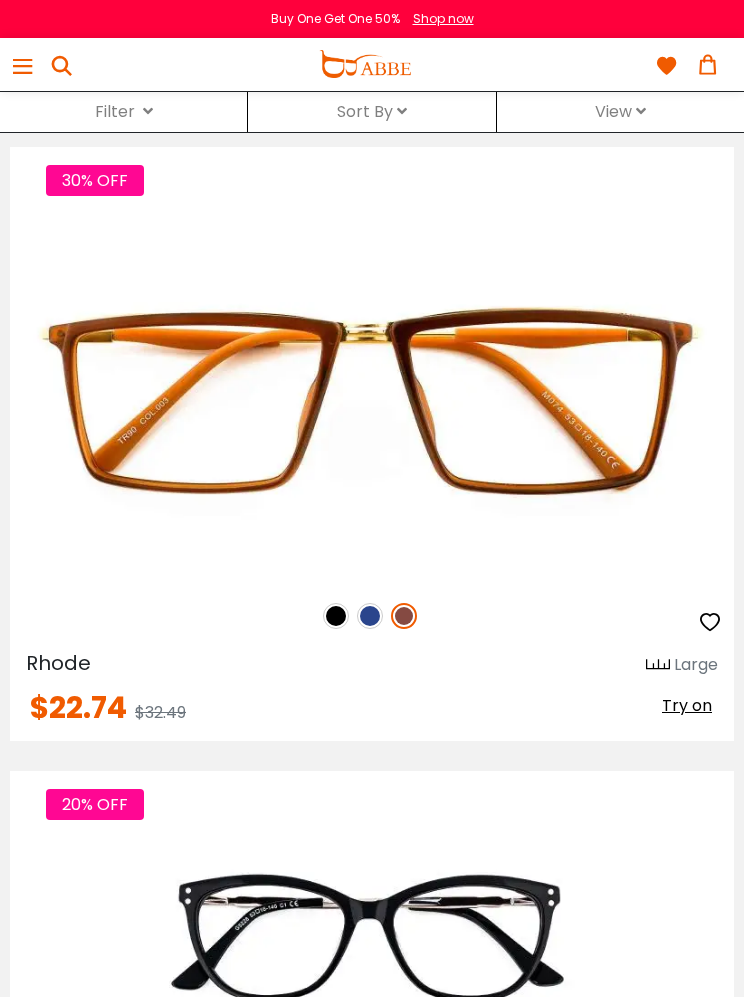 click at bounding box center [370, 616] 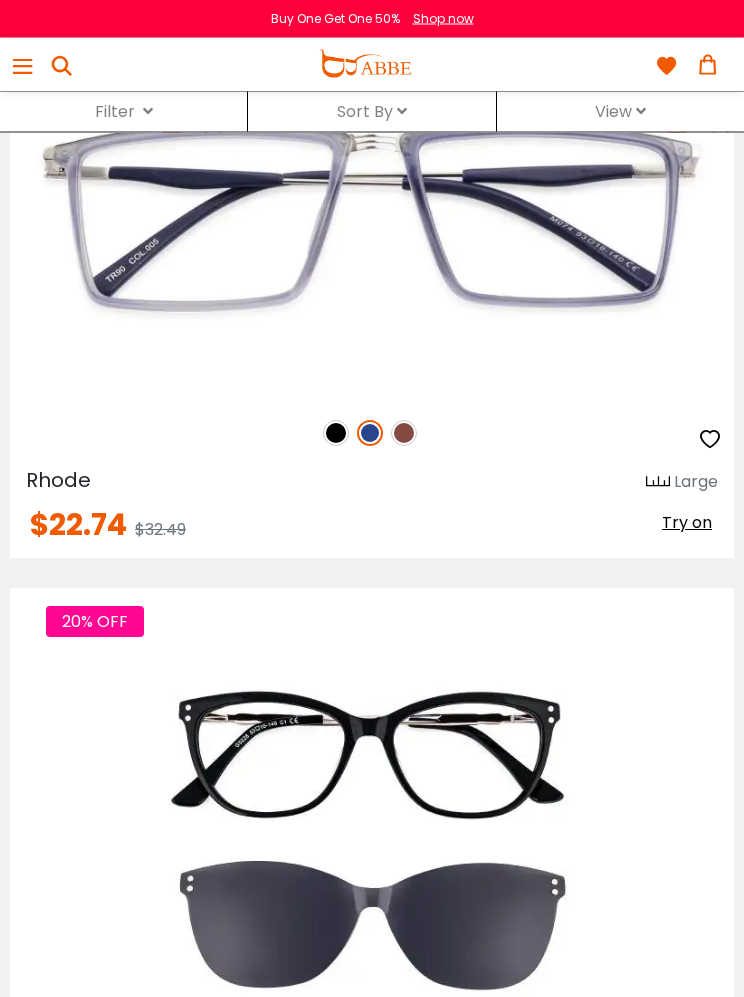 scroll, scrollTop: 15724, scrollLeft: 0, axis: vertical 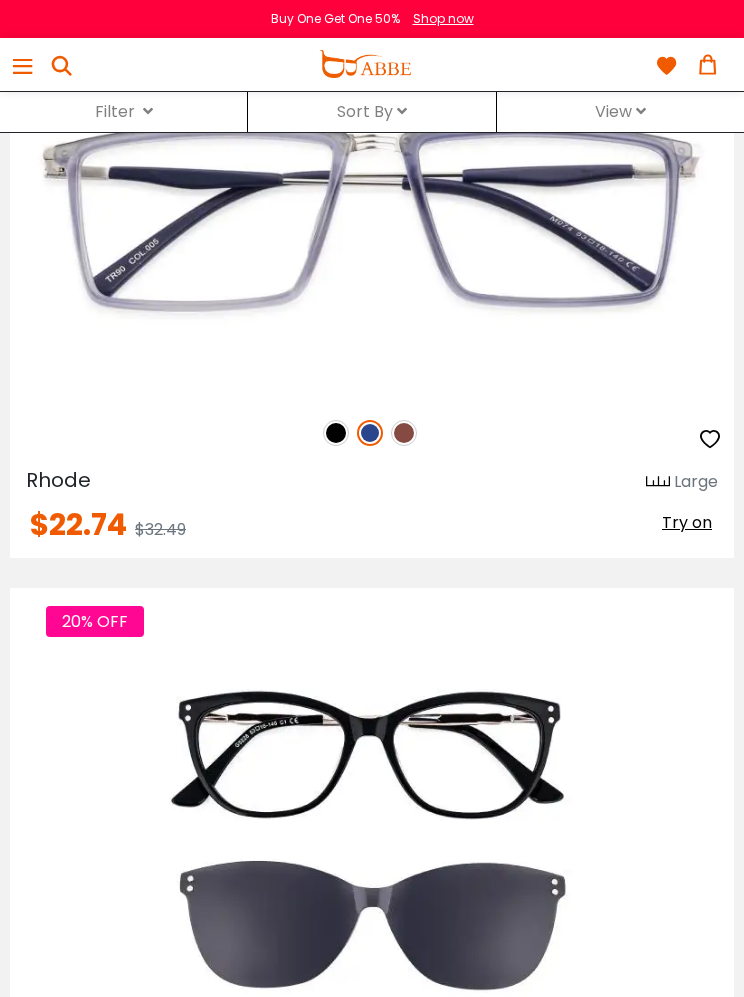 click at bounding box center (0, 0) 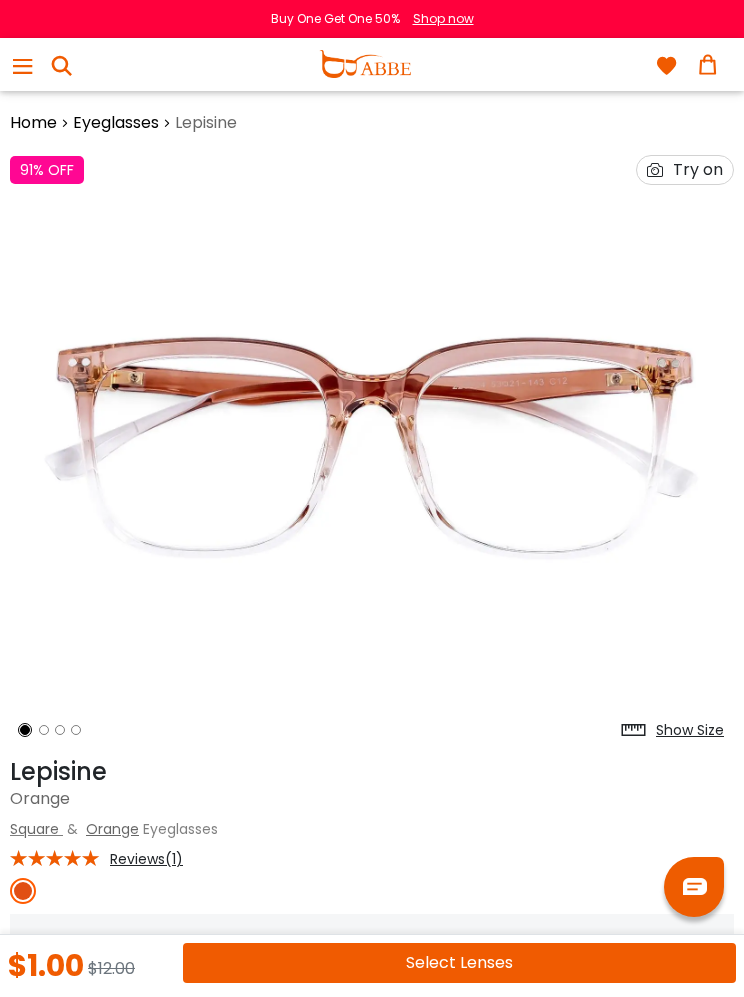 scroll, scrollTop: 0, scrollLeft: 0, axis: both 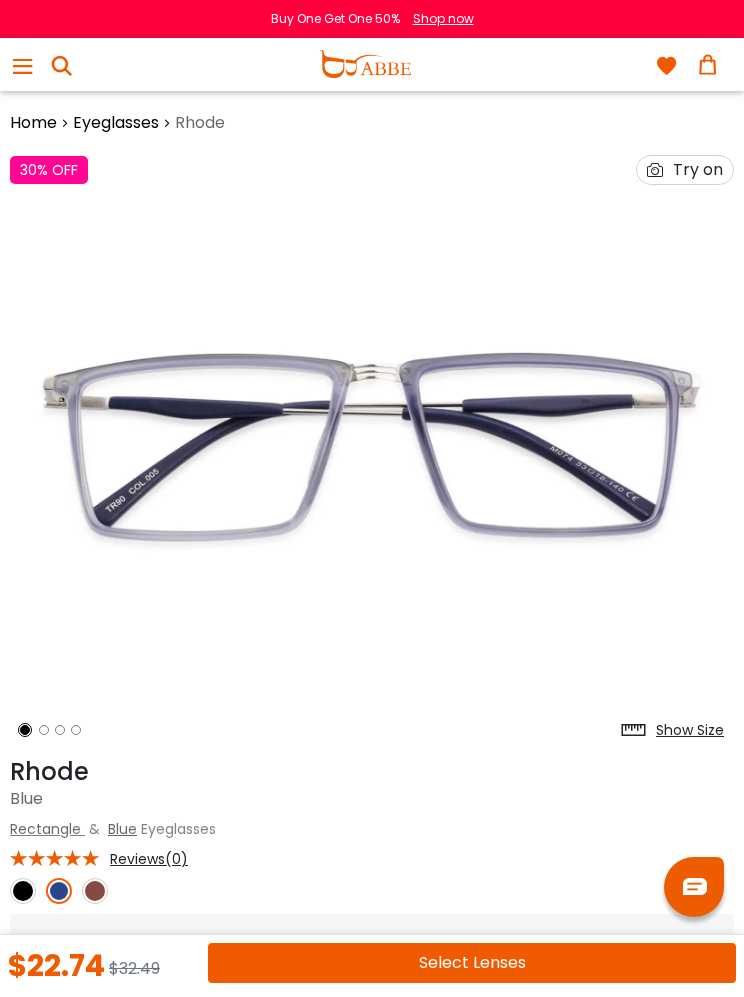 click on "Select Lenses" at bounding box center [472, 963] 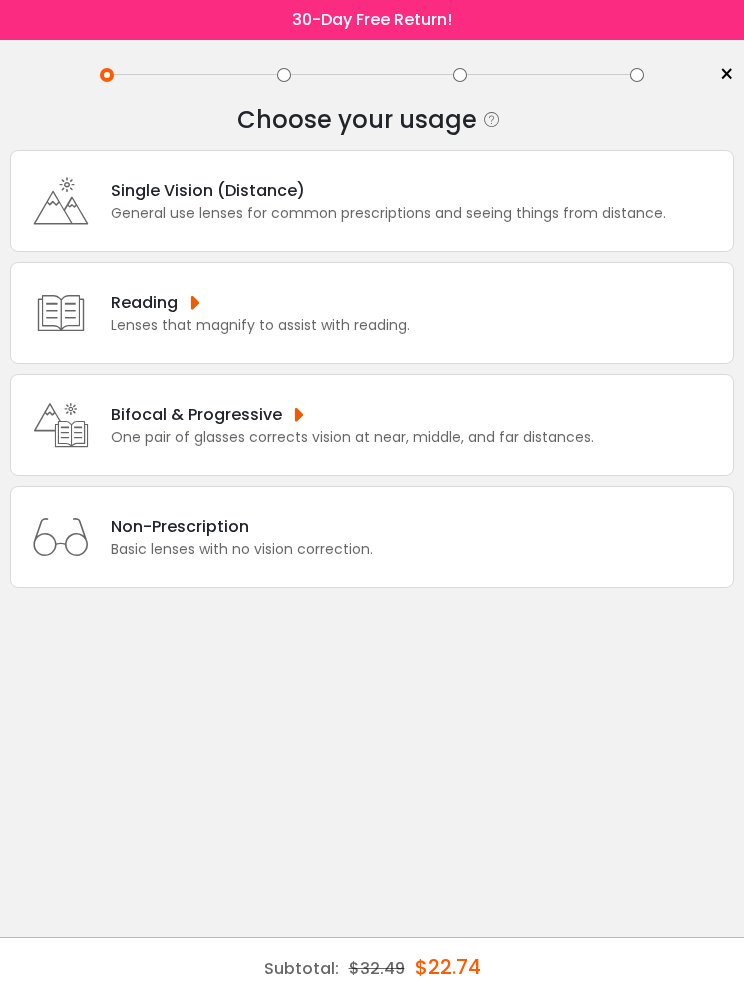 scroll, scrollTop: 0, scrollLeft: 0, axis: both 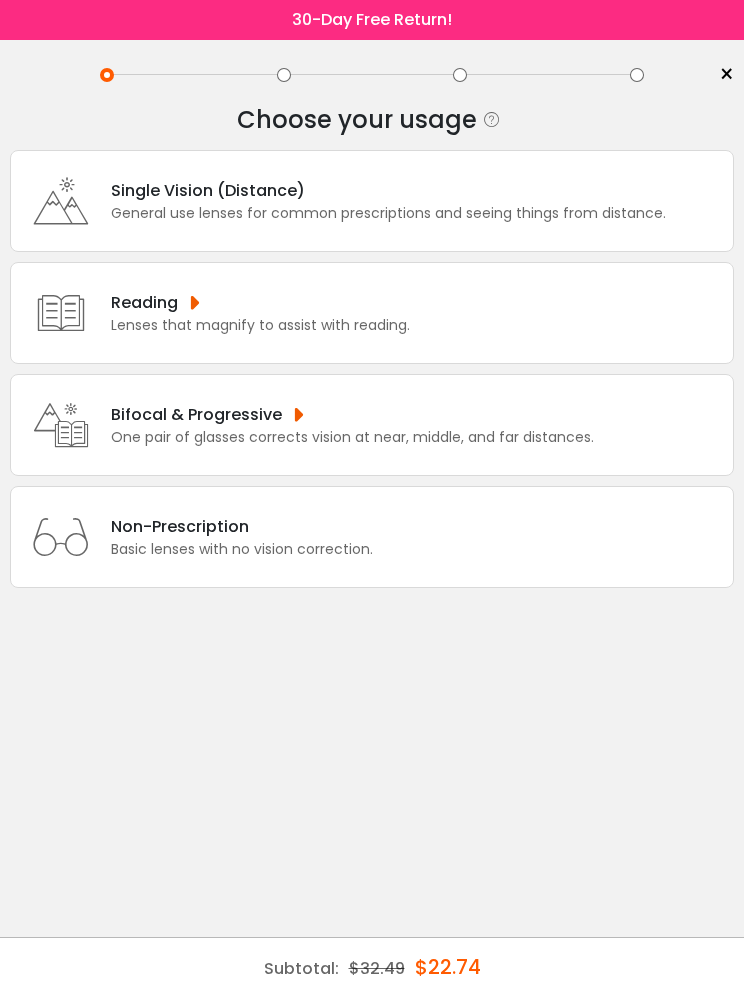 click on "<
×
Choose your usage
Single Vision (Distance)
This lens helps you see details at a distance.
It is usually indicated by a (-) next to the numbers under the “sphere” category of your prescription.
Readers
"Reader" and "Intermediate" lenses have prescriptions starting with a plus ( + )
sign and are designed for those who have trouble focusing their eyes while reading.
These lenses are designed to help correct farsightedness caused by hyperopia or presbyopia.
Multifocal
Non-prescription
Readers" at bounding box center [372, 518] 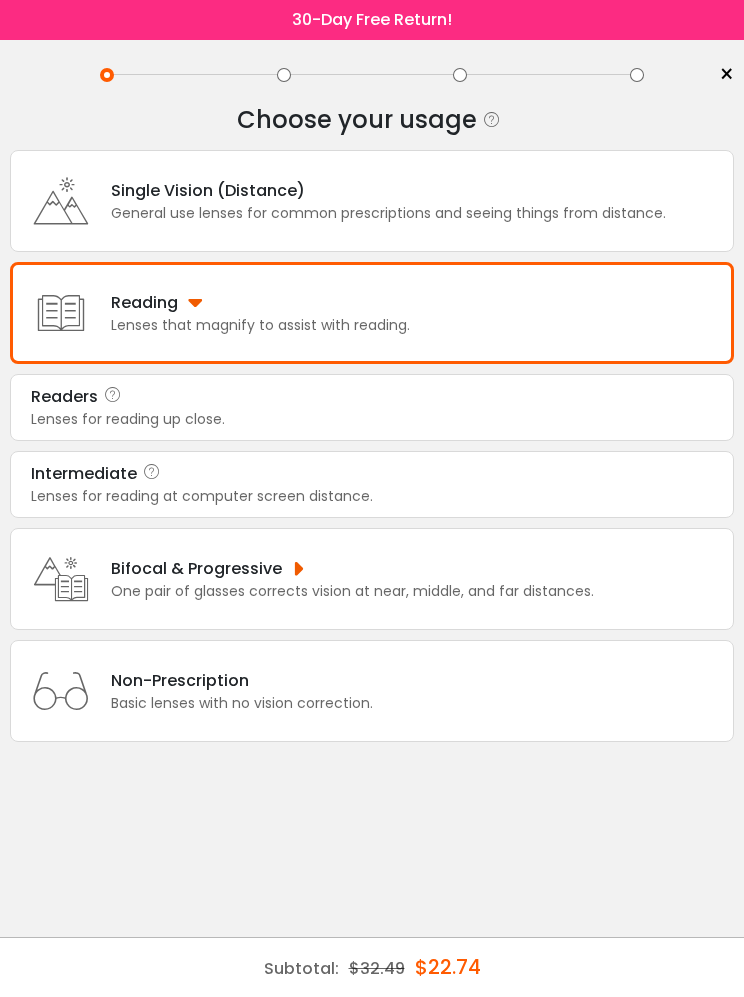 click on "Lenses for reading at computer screen distance." at bounding box center [372, 496] 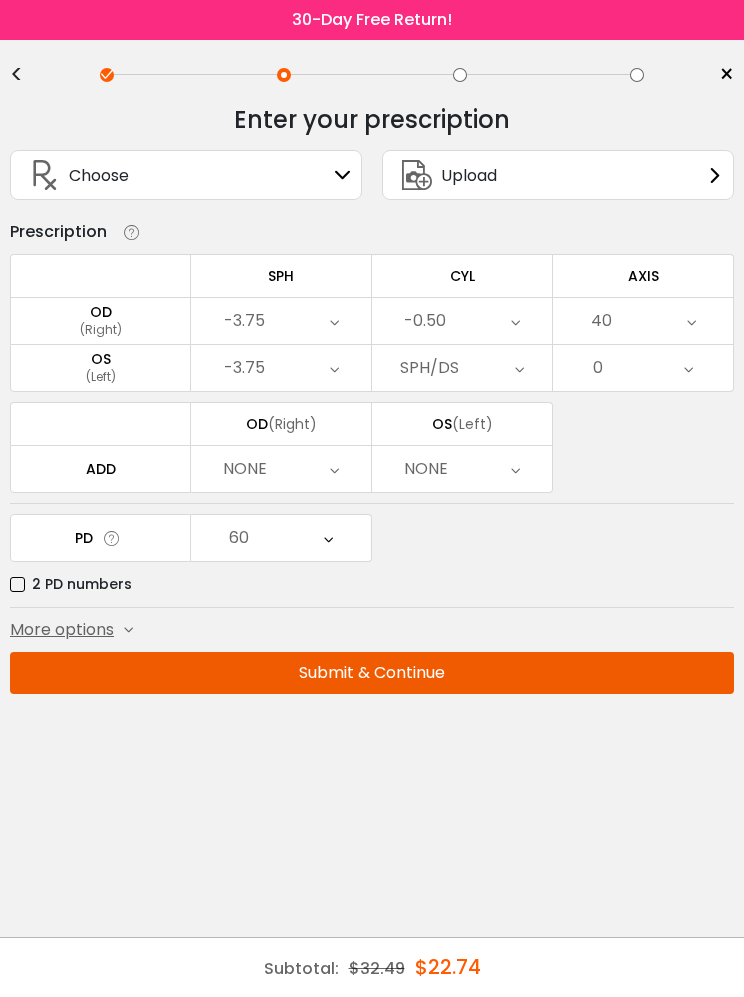 click on "Submit & Continue" at bounding box center [372, 673] 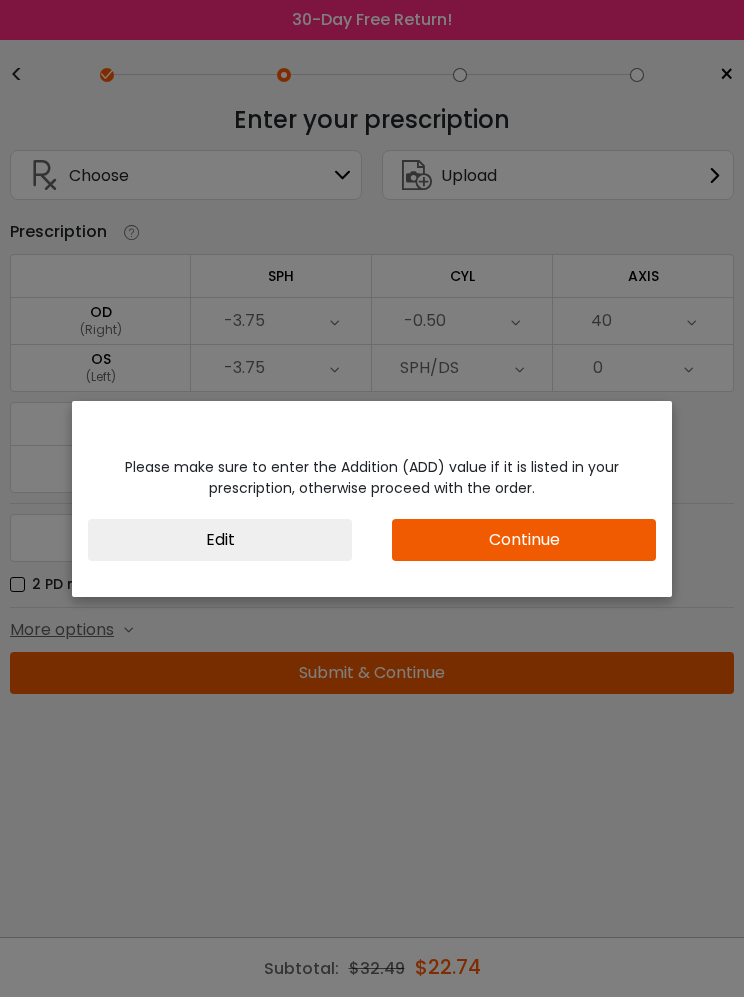 click on "Continue" at bounding box center [524, 540] 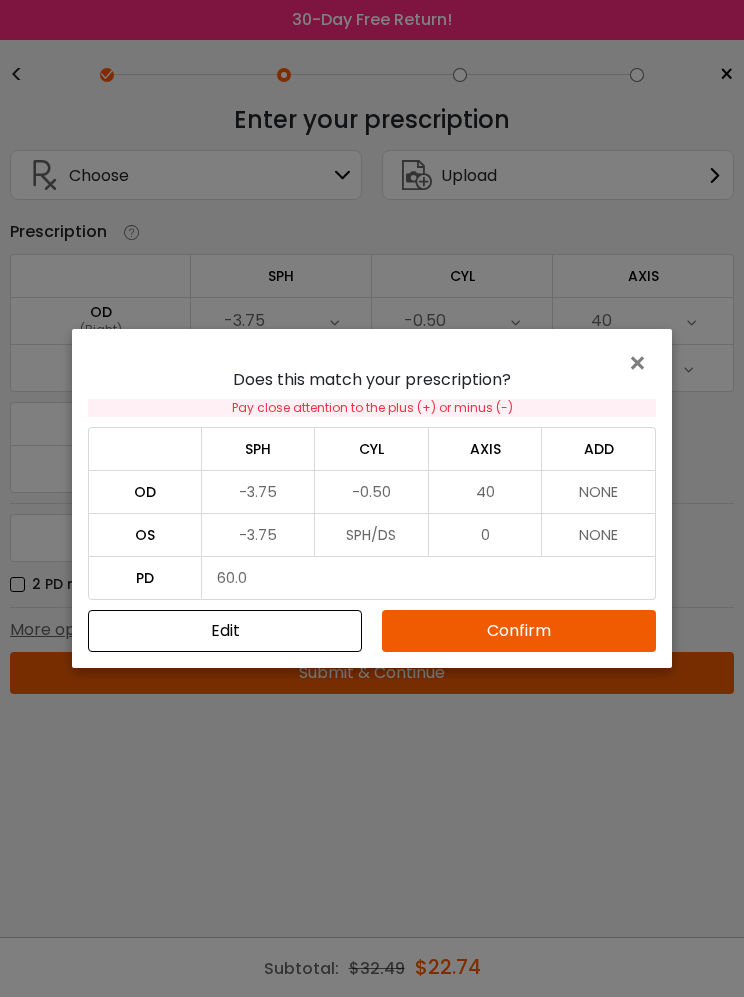 click on "Confirm" at bounding box center (519, 631) 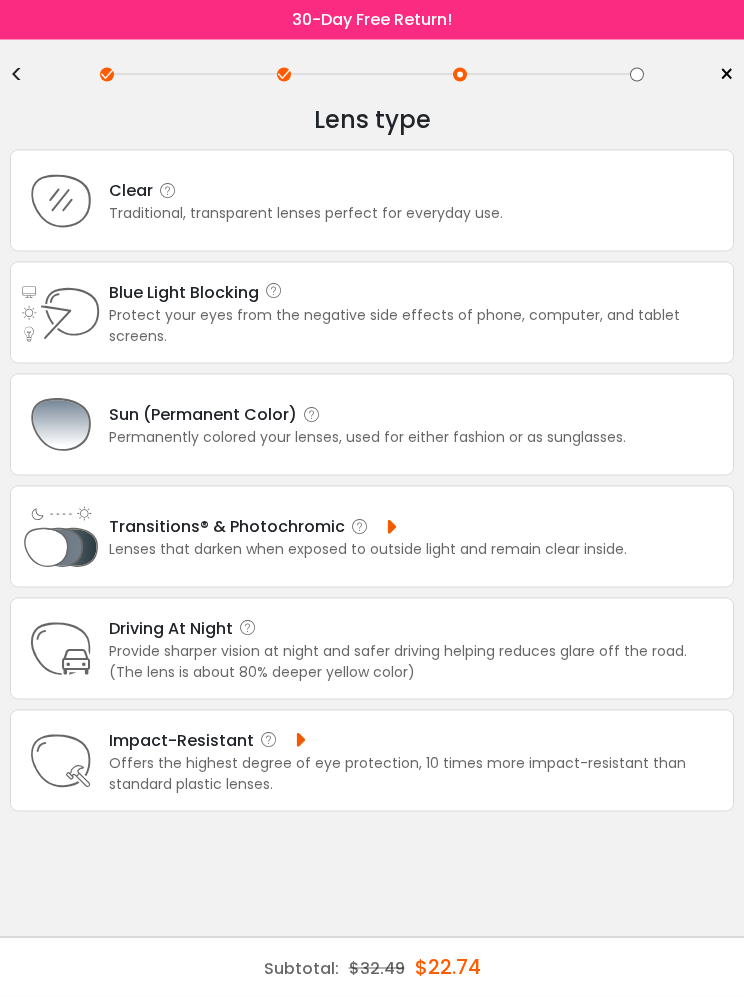 scroll, scrollTop: 16, scrollLeft: 0, axis: vertical 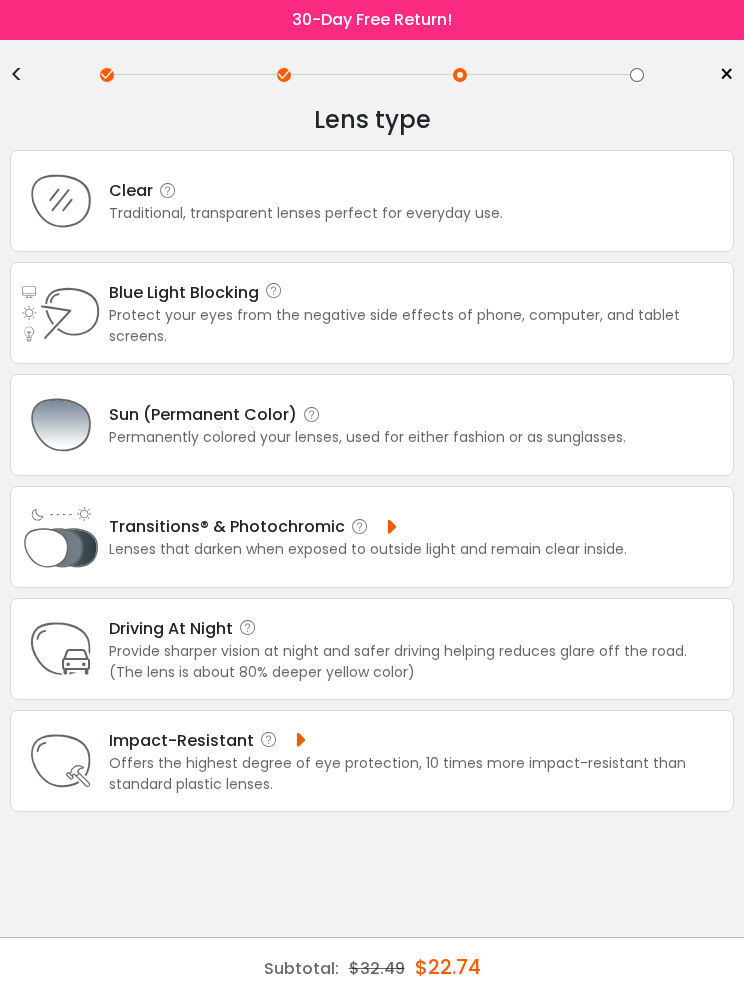 click on "Permanently colored your lenses,  used for either fashion or as sunglasses." at bounding box center (367, 437) 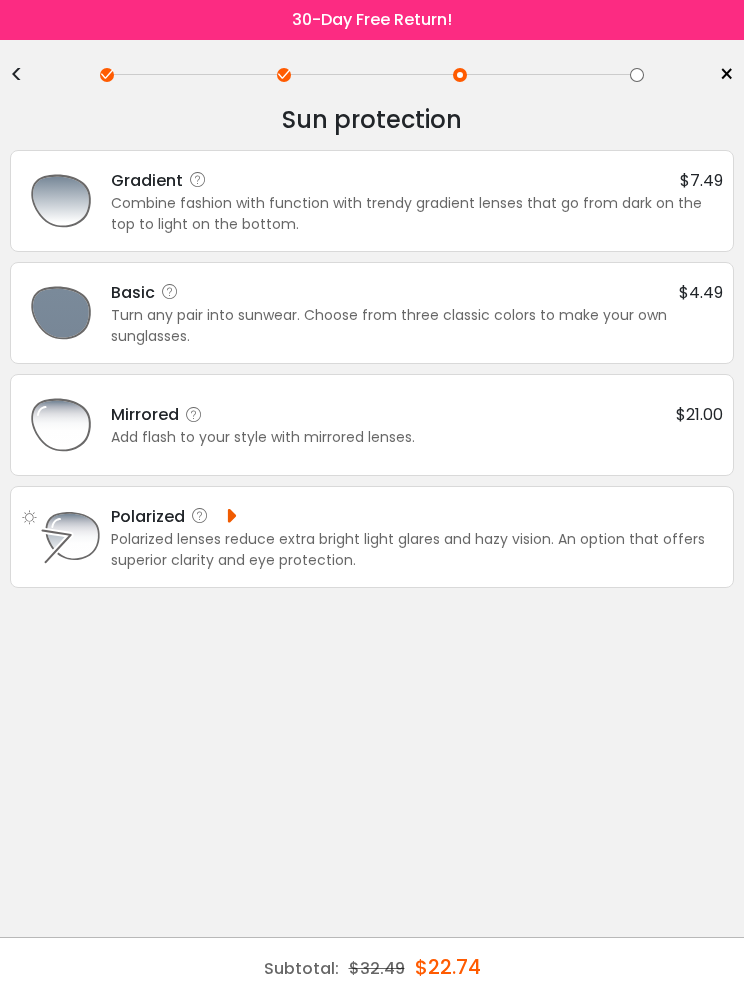 scroll, scrollTop: 0, scrollLeft: 0, axis: both 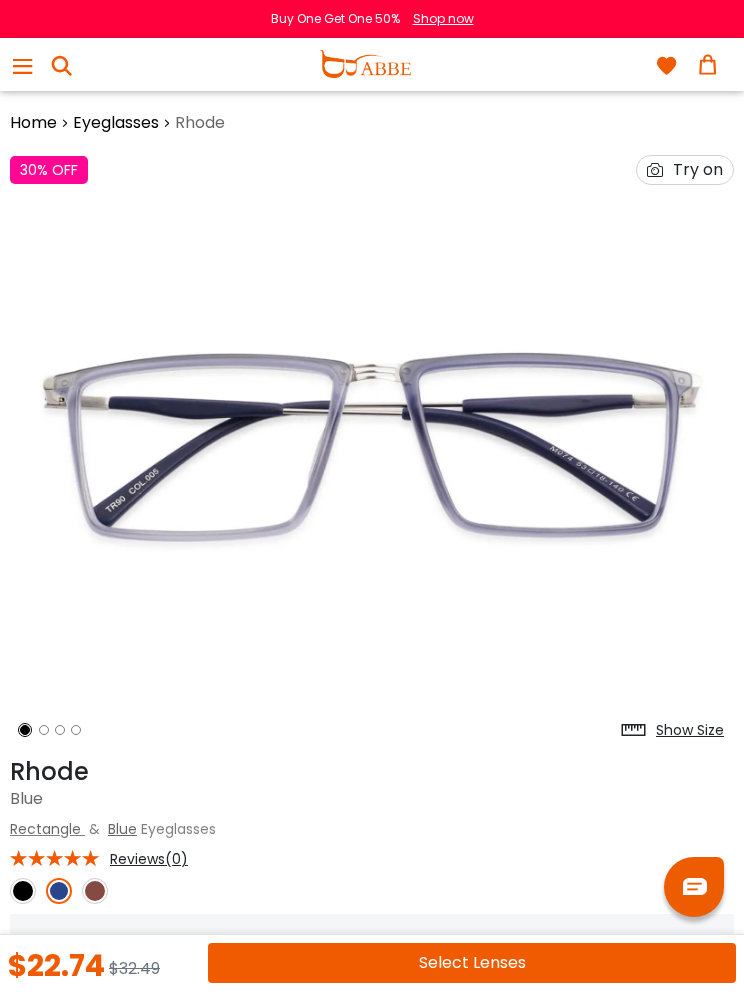 click on "Select Lenses" at bounding box center (472, 963) 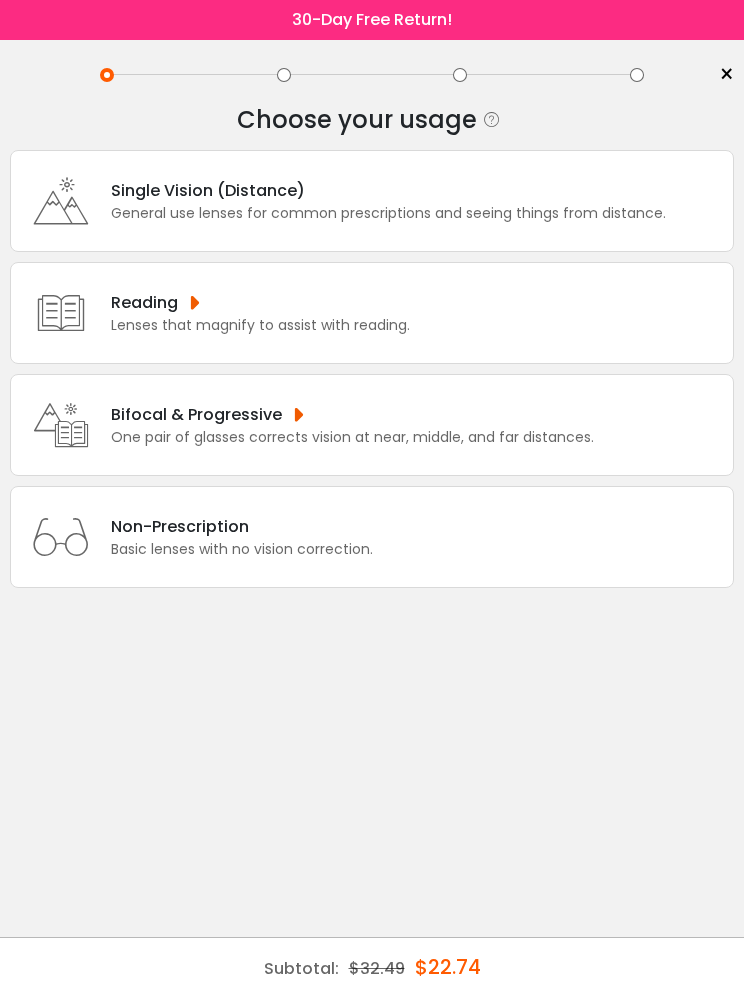 scroll, scrollTop: 0, scrollLeft: 0, axis: both 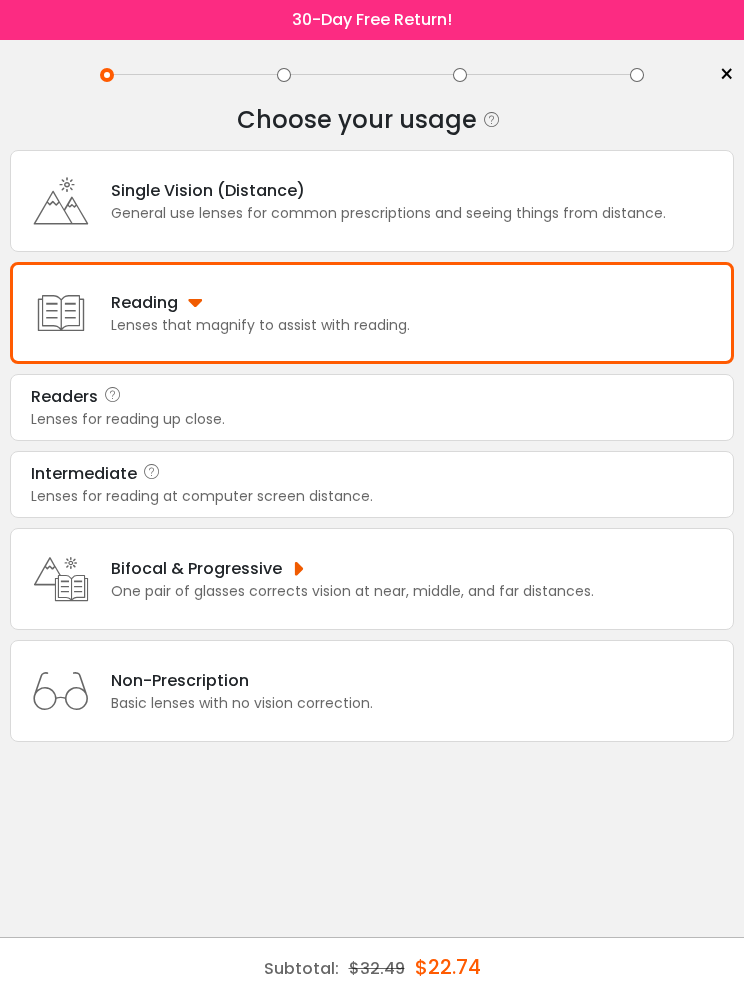 click on "Lenses for reading at computer screen distance." at bounding box center [372, 496] 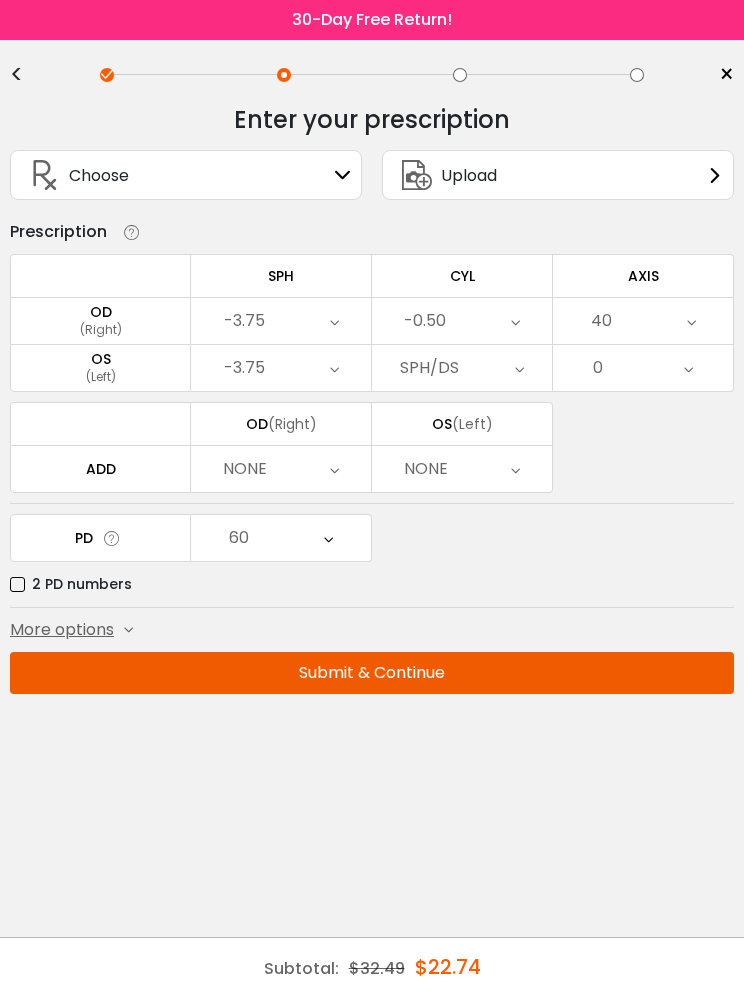 click on "Submit & Continue" at bounding box center (372, 673) 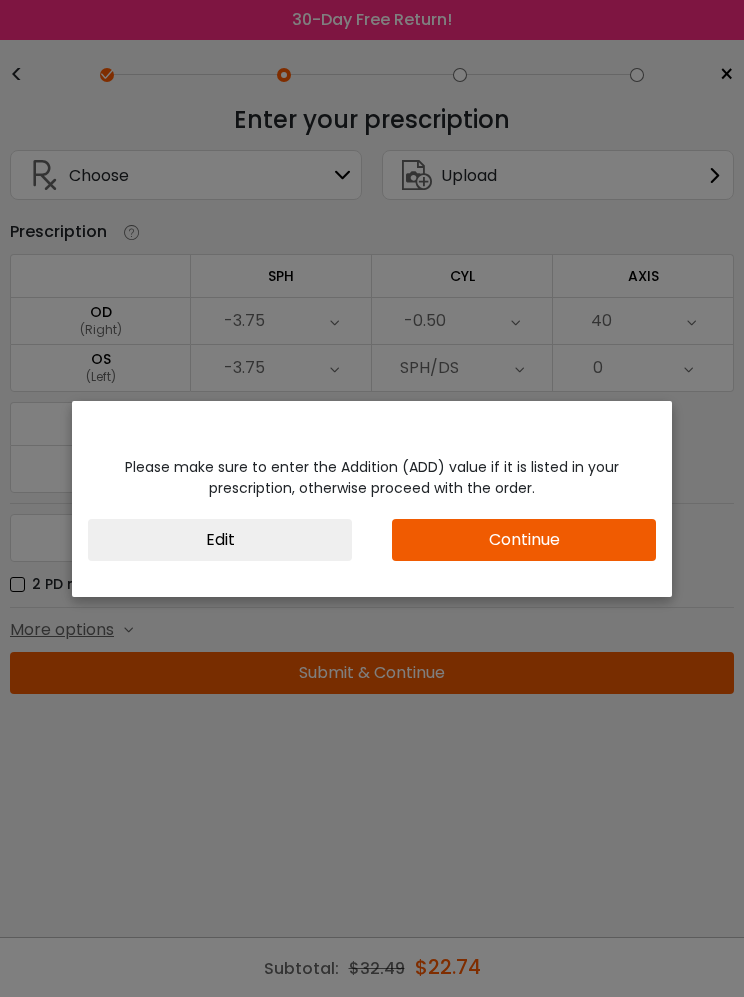 click on "Continue" at bounding box center [524, 540] 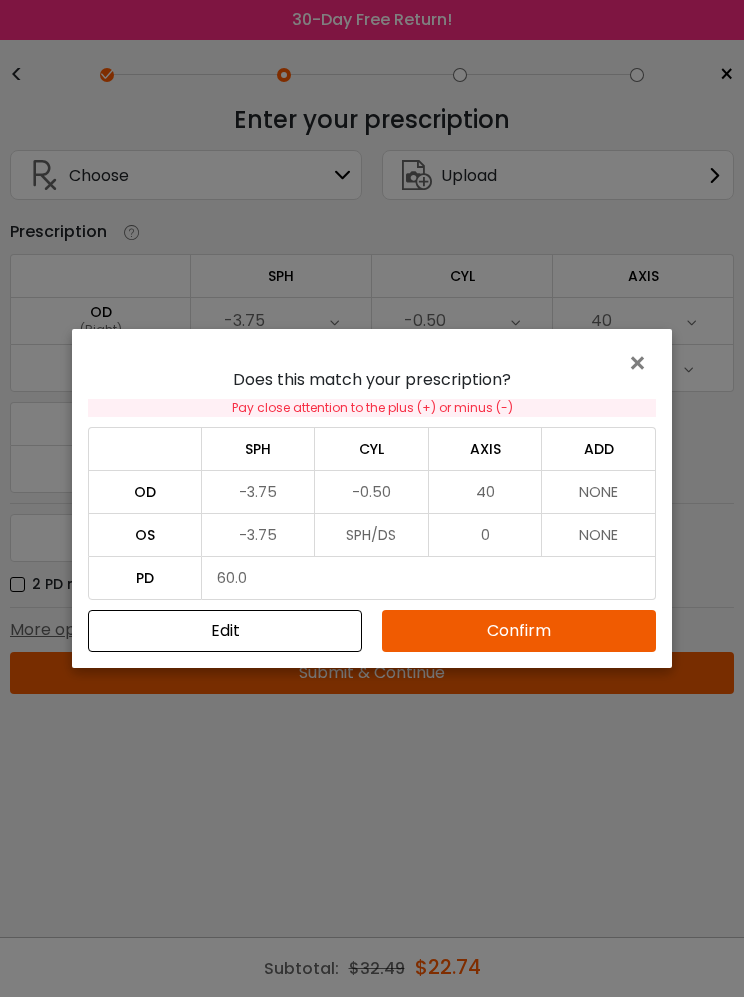 click on "Confirm" at bounding box center [519, 631] 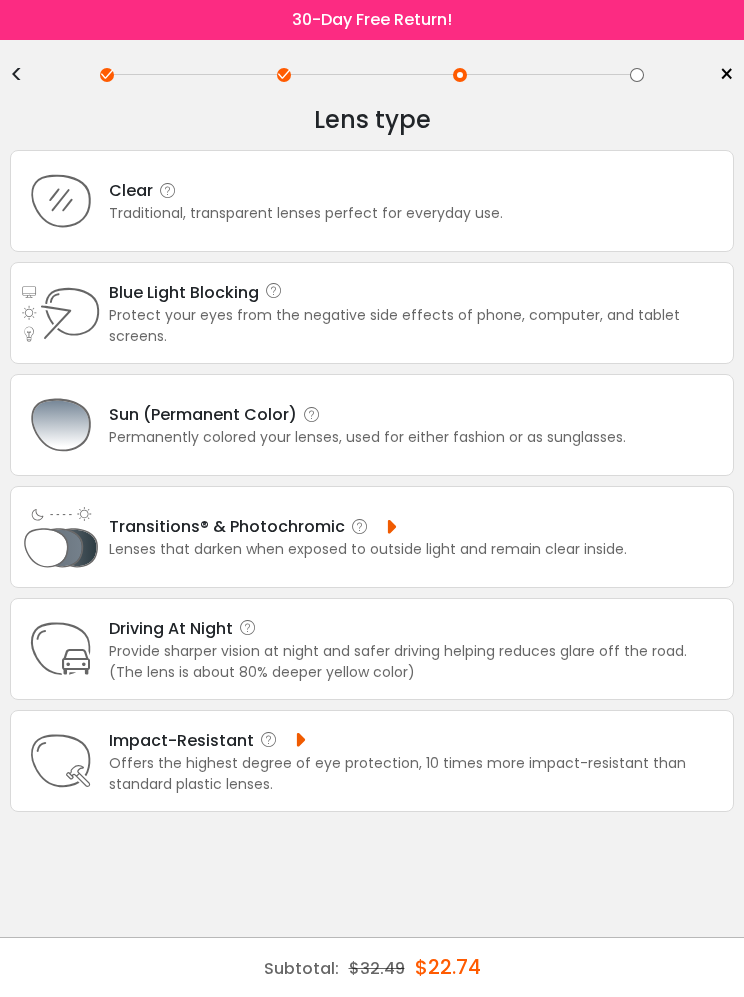 click on "Sun (Permanent Color)
Permanently colored your lenses,  used for either fashion or as sunglasses." at bounding box center (372, 425) 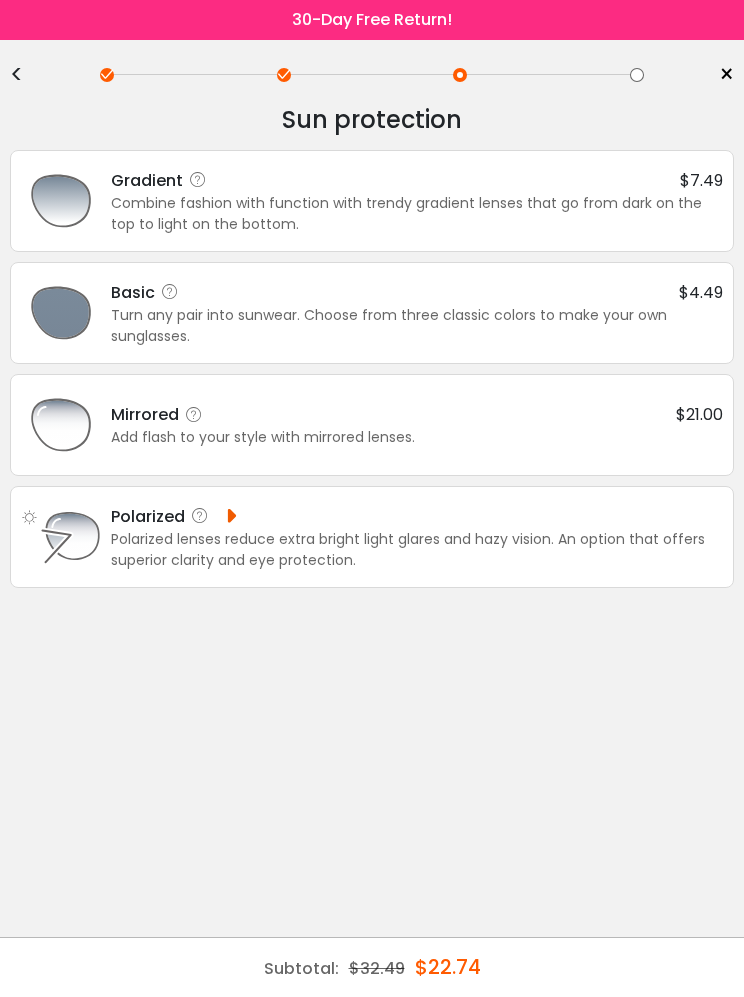 click on "Combine fashion with function with trendy gradient lenses that go from dark on the top to light on the bottom." at bounding box center [417, 214] 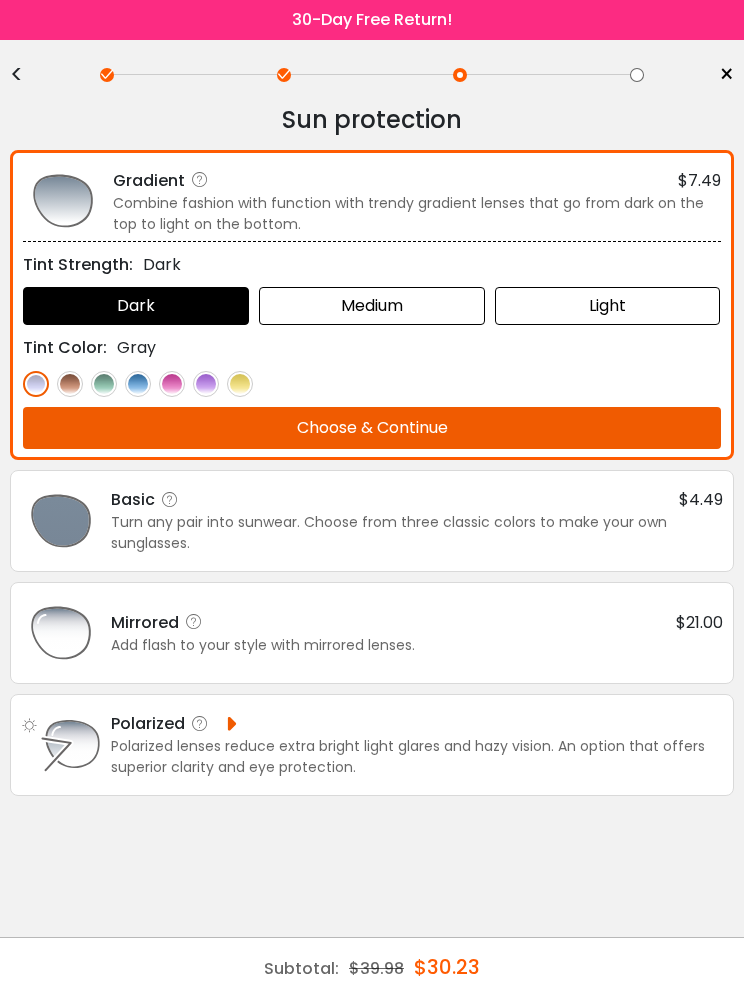click on "Light" at bounding box center (608, 306) 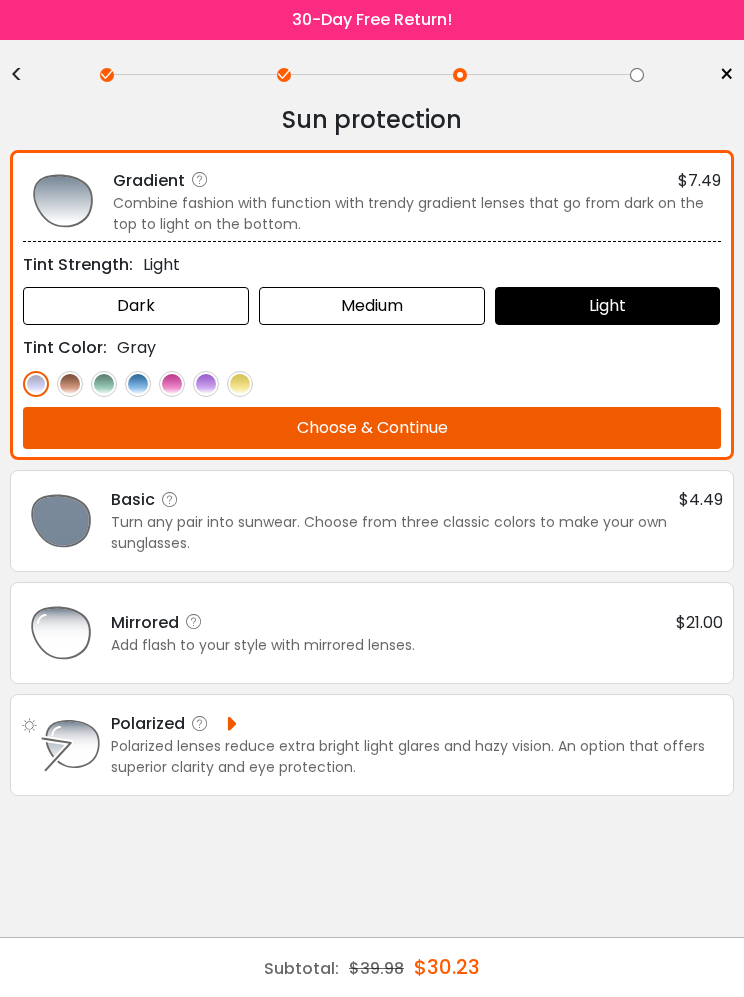 click at bounding box center [372, 383] 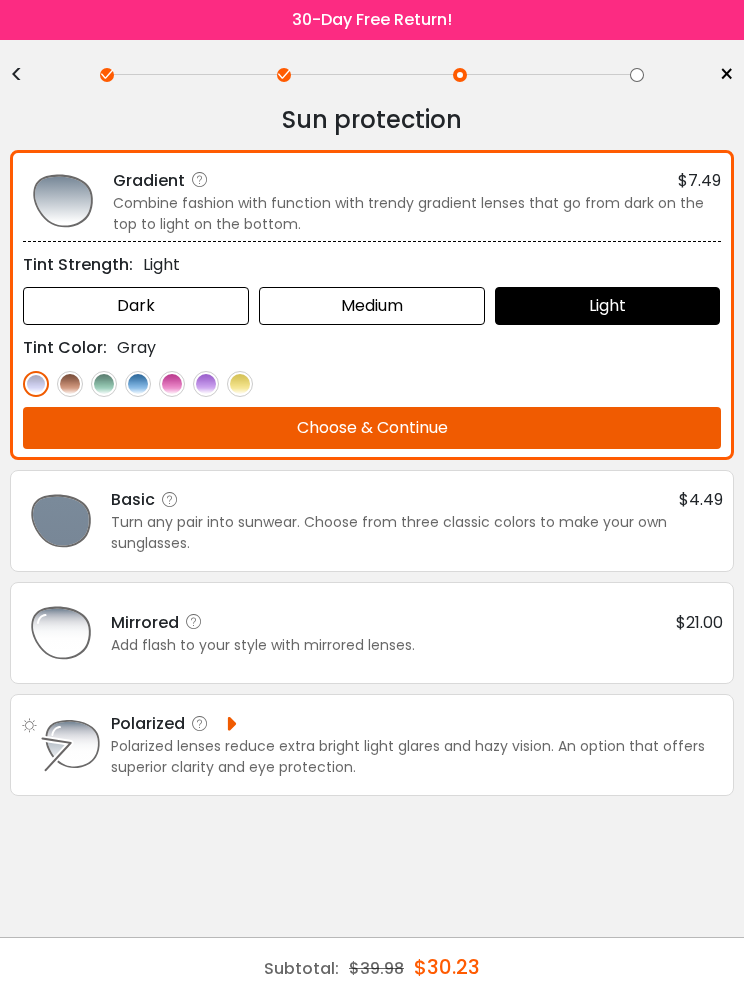 click at bounding box center [206, 384] 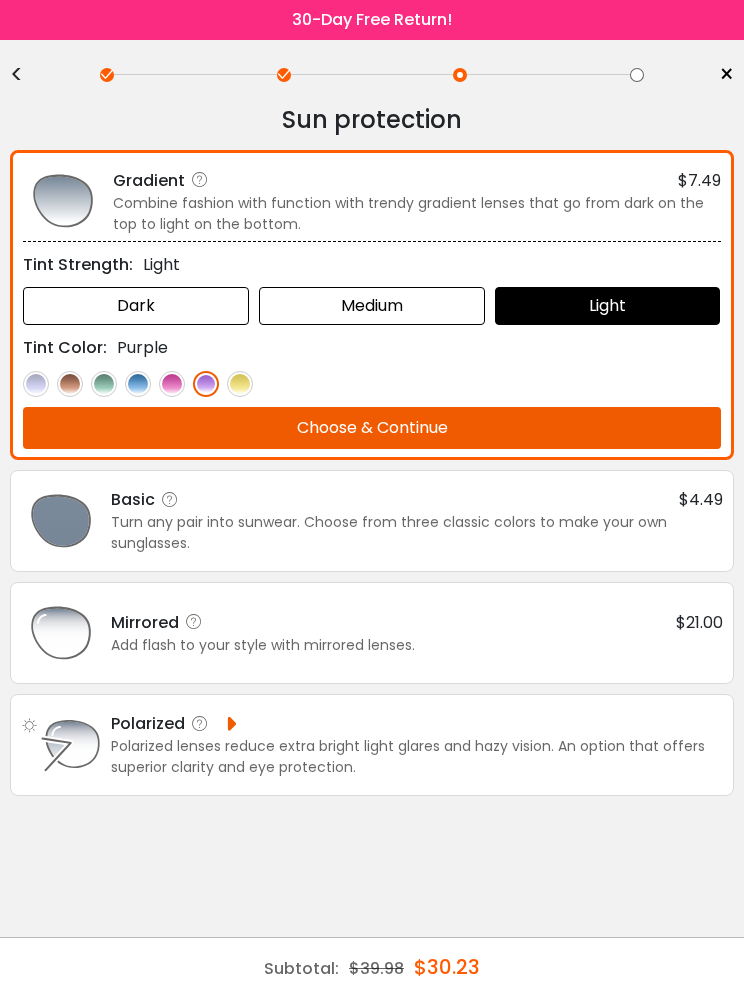 click at bounding box center (138, 384) 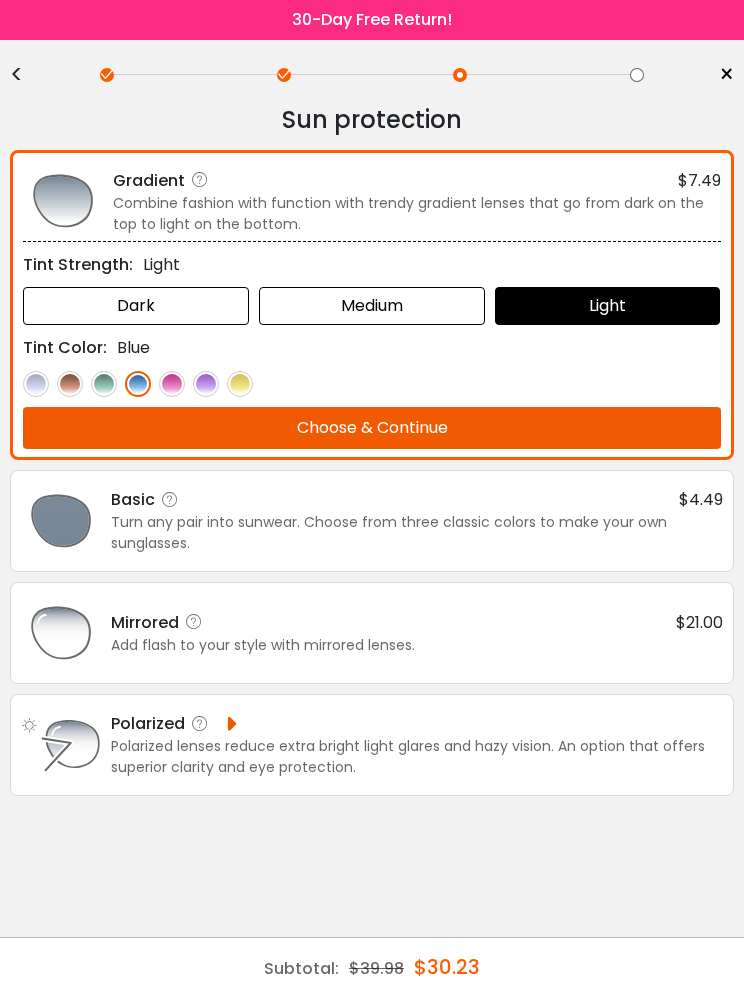 click at bounding box center [70, 384] 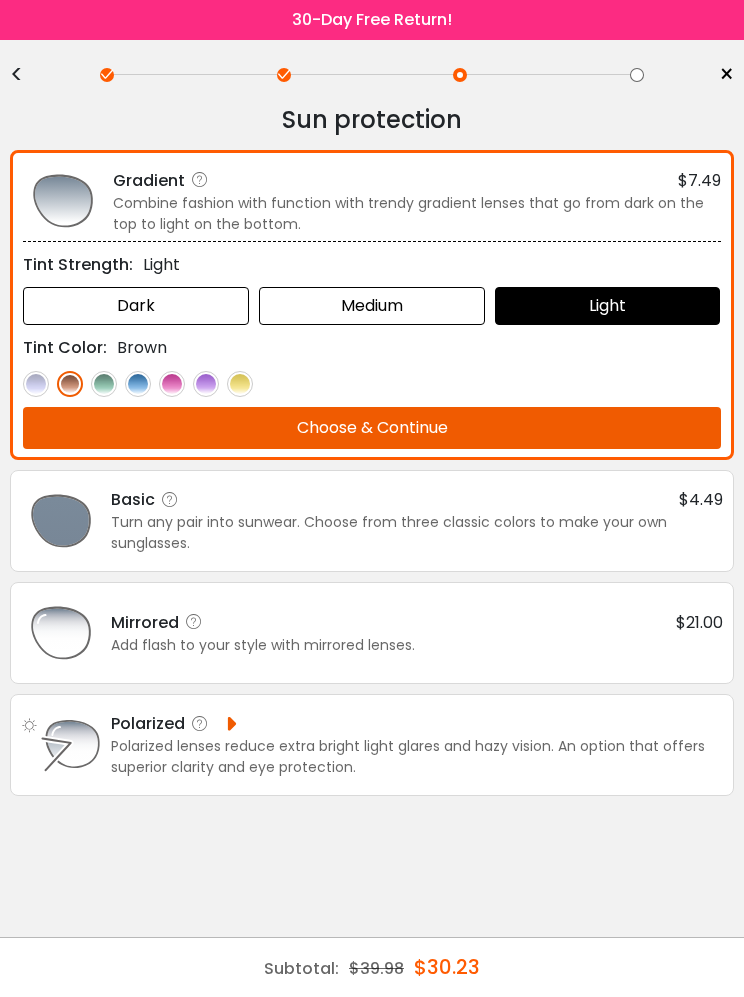 click at bounding box center [104, 384] 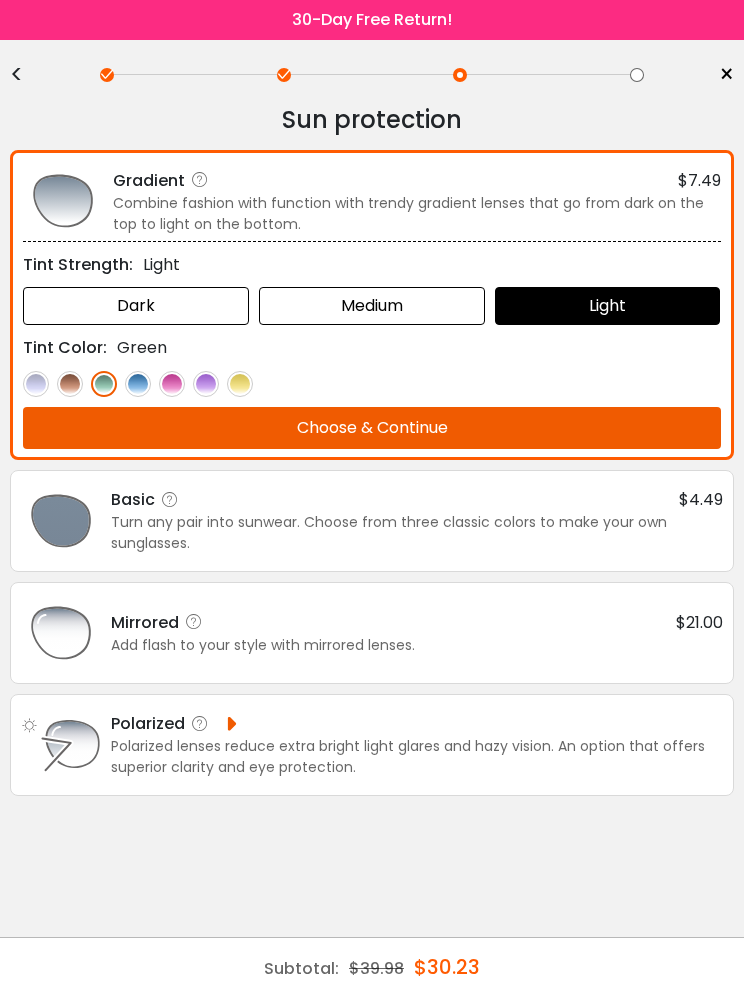 click at bounding box center (372, 383) 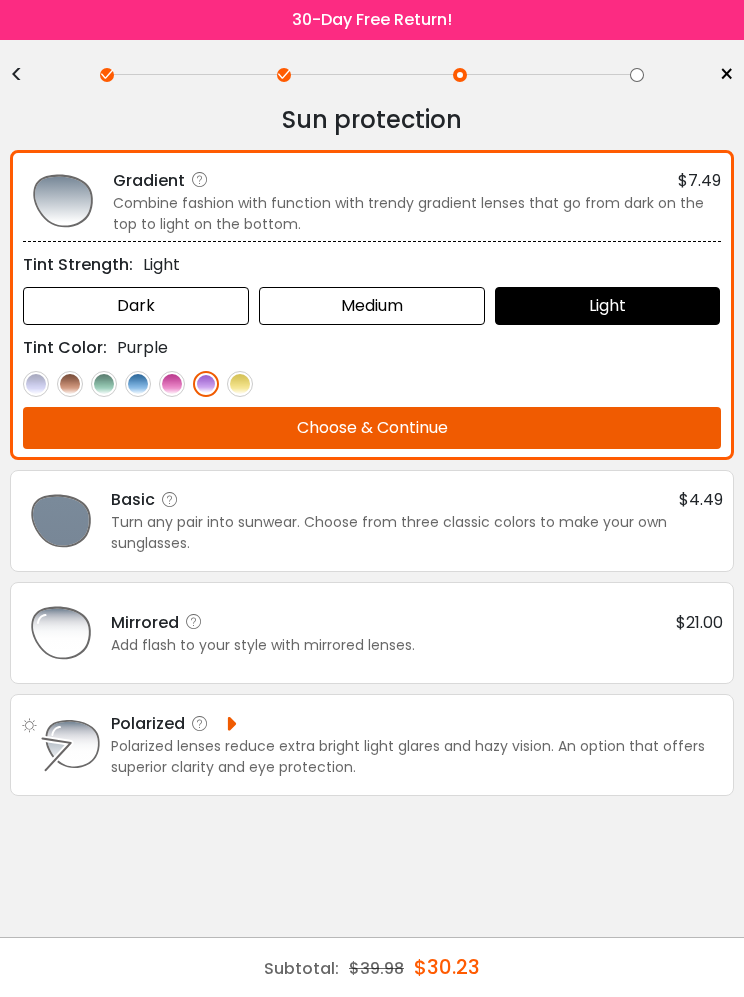 click on "Choose & Continue" at bounding box center [372, 428] 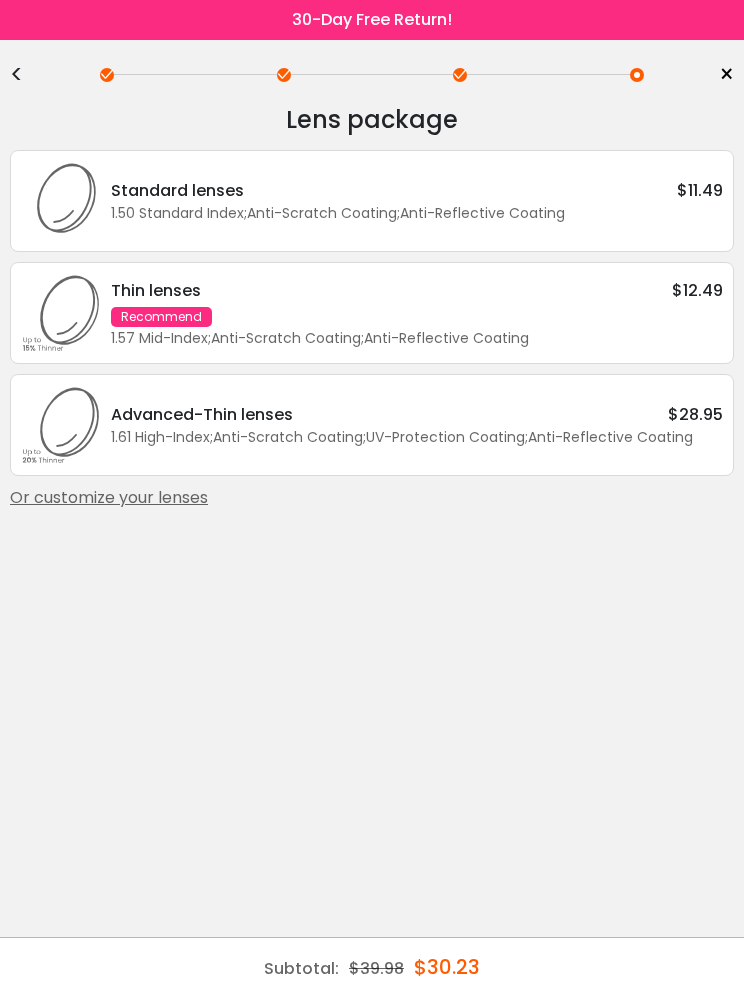 click on "Or customize your lenses" at bounding box center [372, 498] 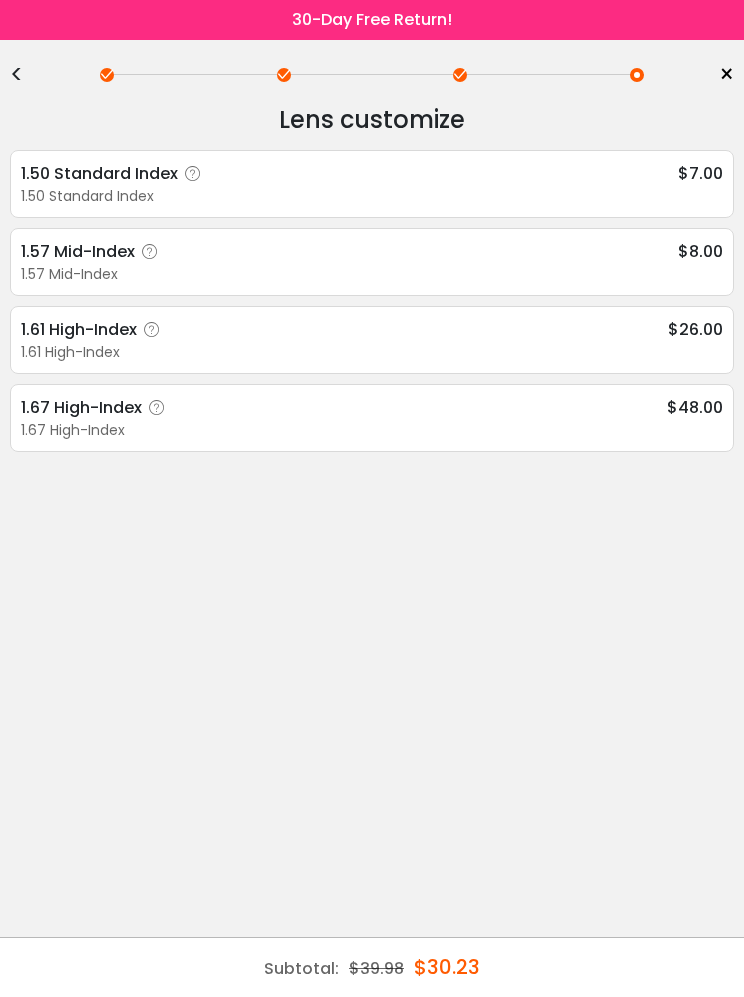 click on "1.57 Mid-Index
$8.00" at bounding box center [372, 251] 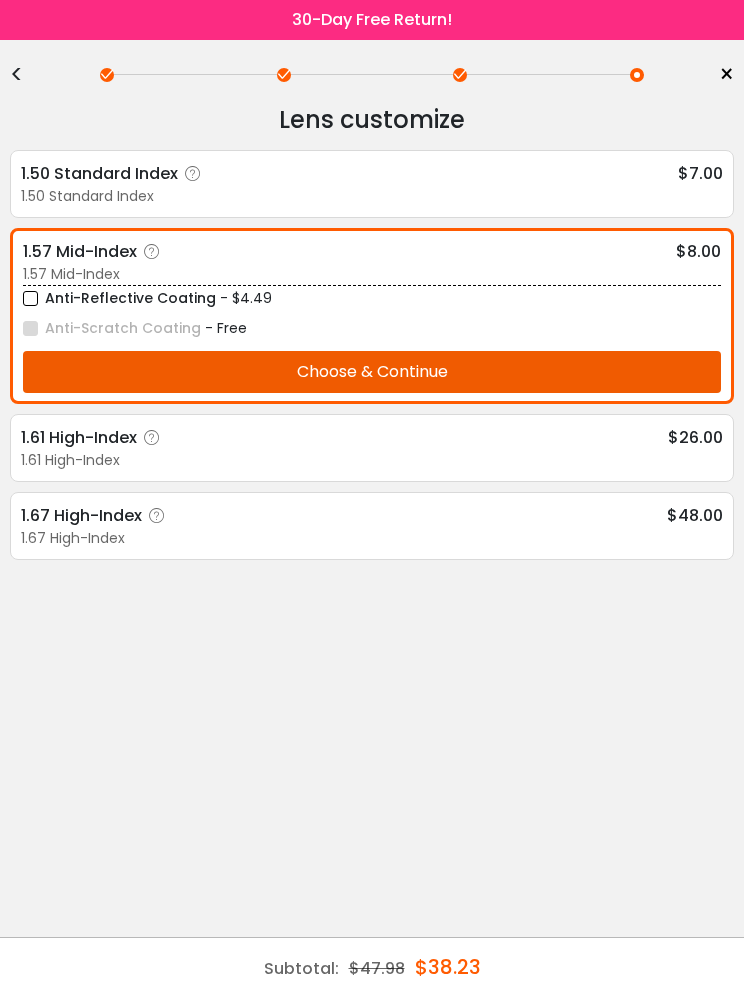click on "Choose & Continue" at bounding box center (372, 372) 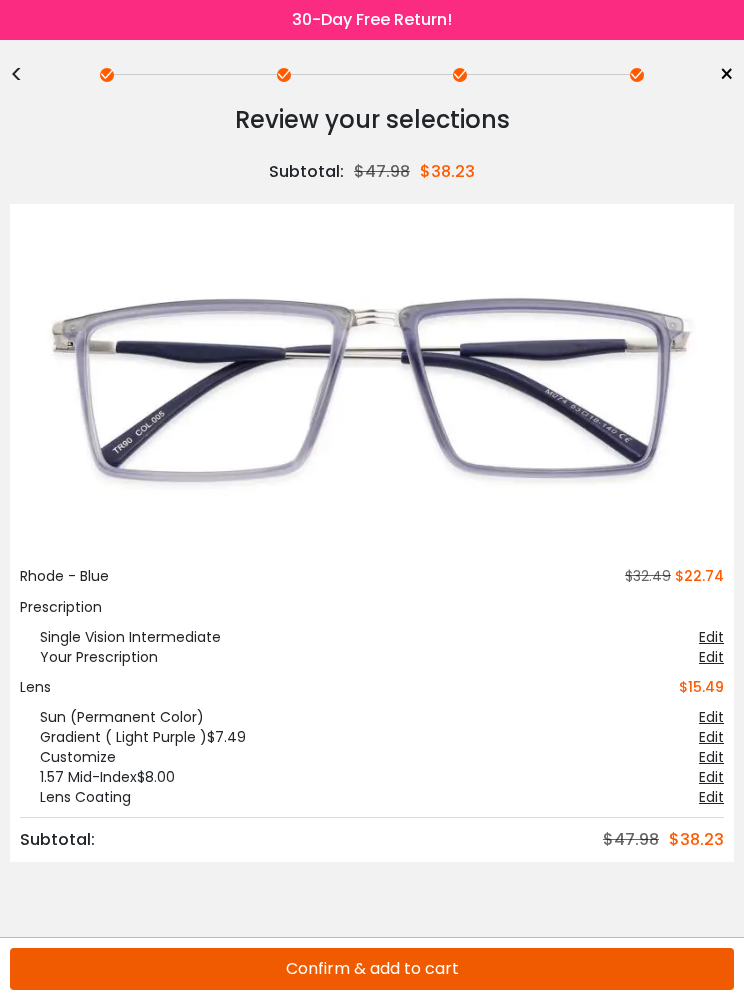 click on "Confirm & add to cart" at bounding box center (372, 969) 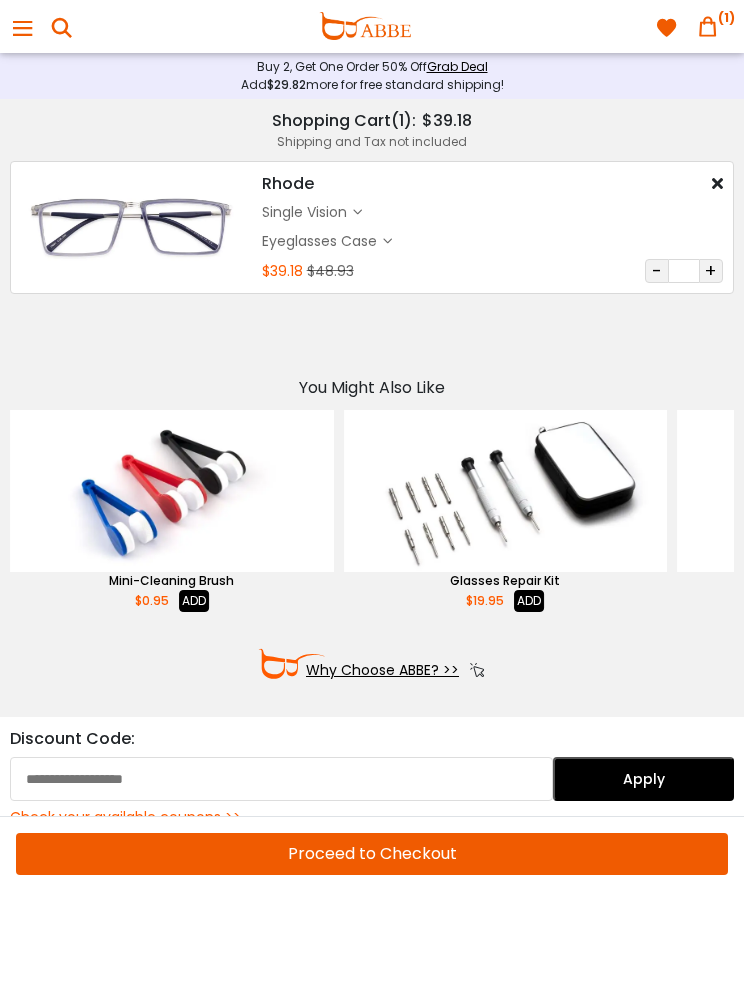 scroll, scrollTop: 0, scrollLeft: 0, axis: both 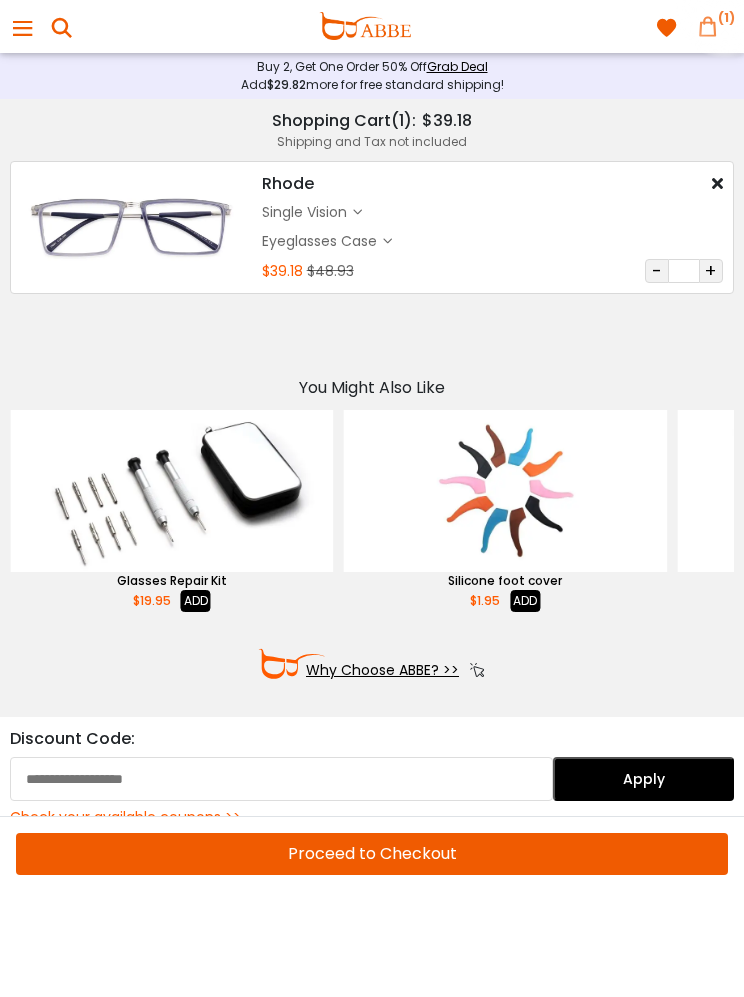 click at bounding box center [708, 26] 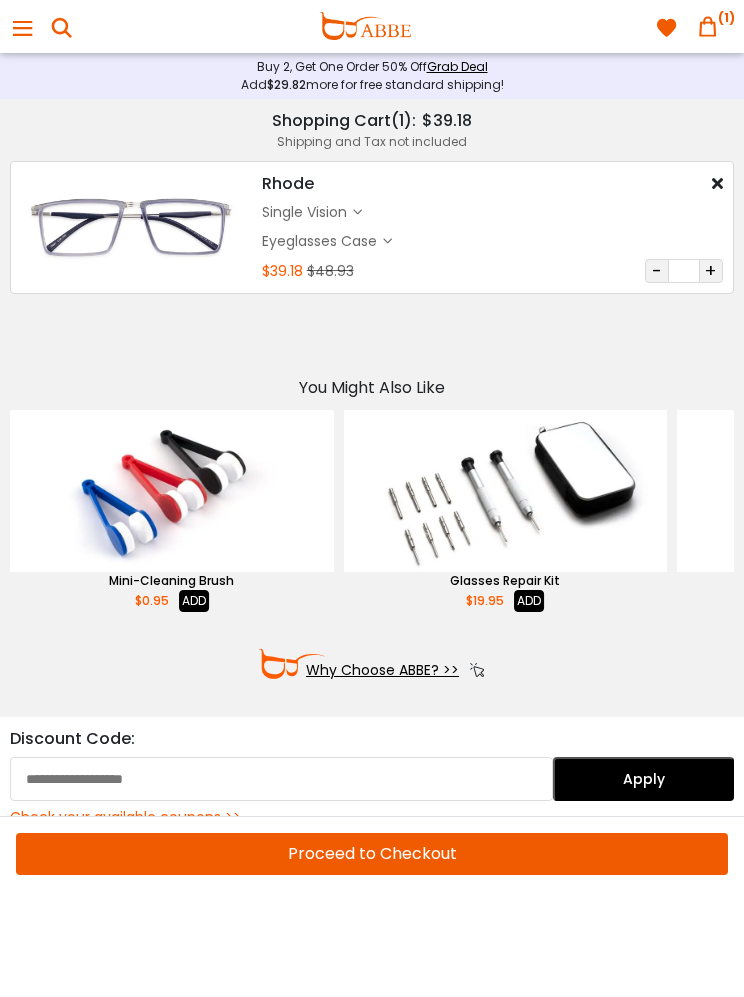 scroll, scrollTop: 0, scrollLeft: 0, axis: both 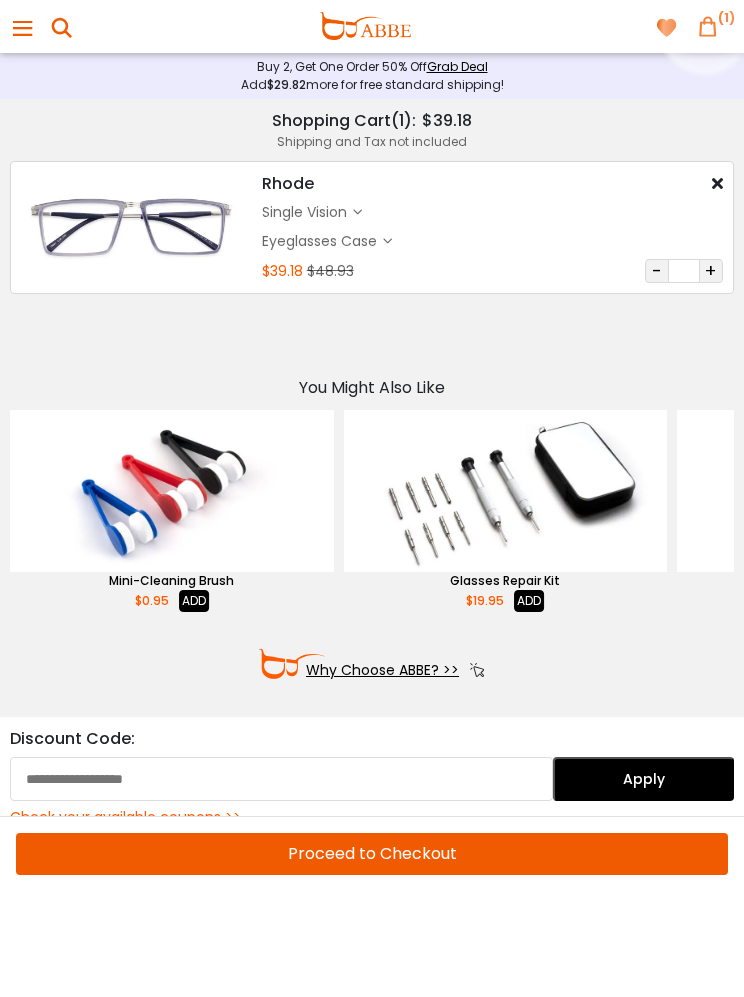 click at bounding box center [708, 26] 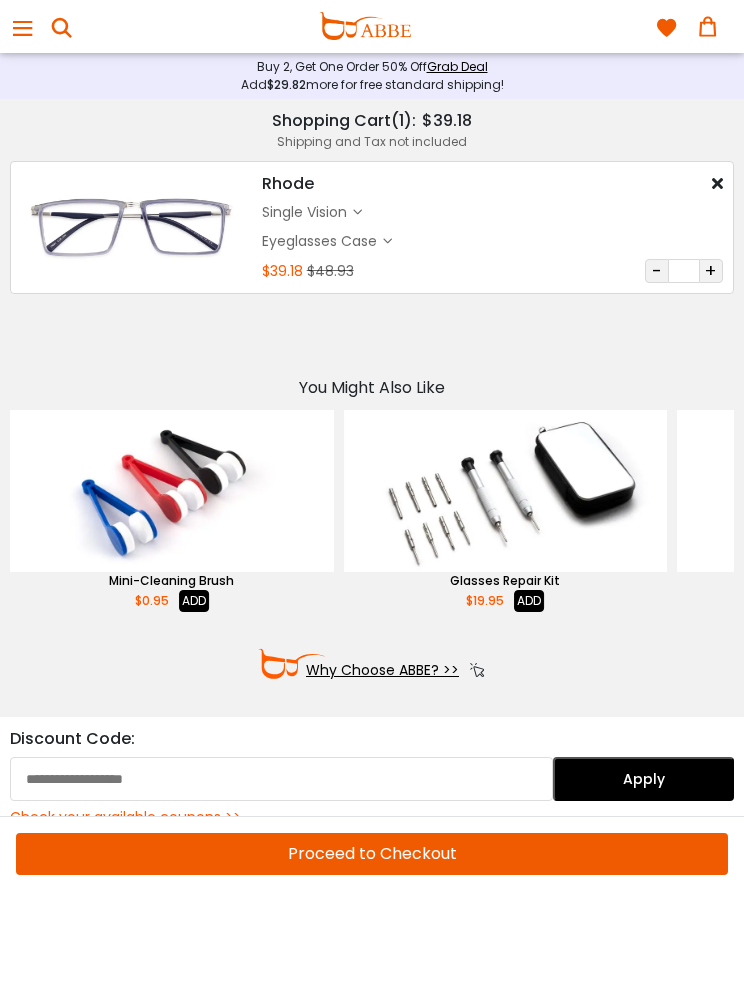 scroll, scrollTop: 0, scrollLeft: 0, axis: both 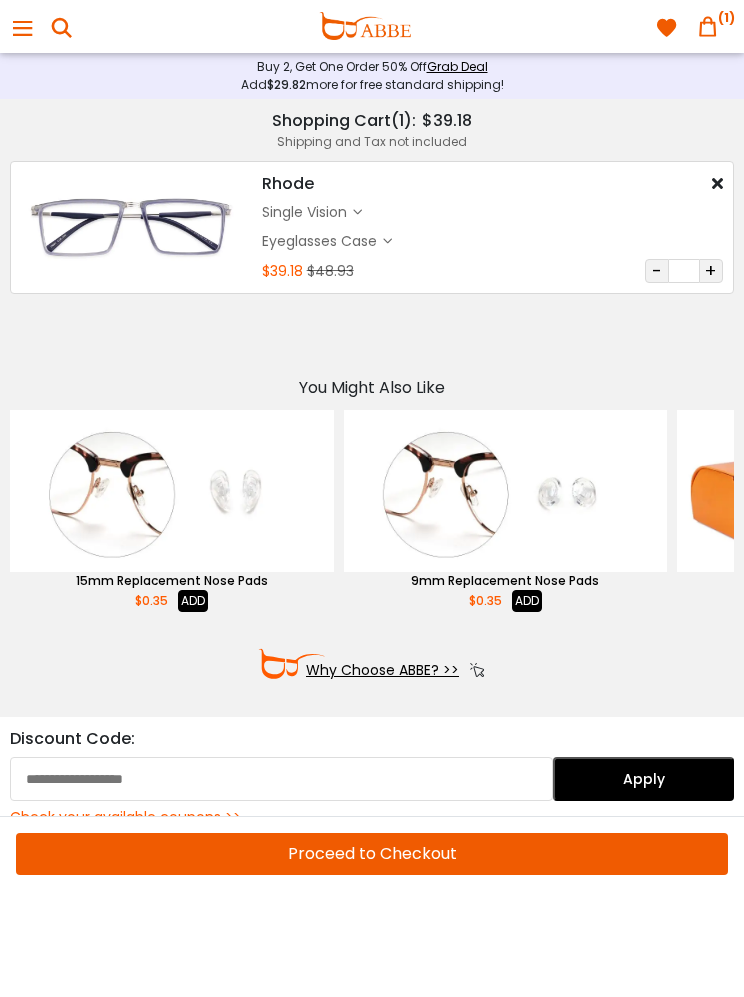 click on "Check your available coupons >>" at bounding box center (372, 817) 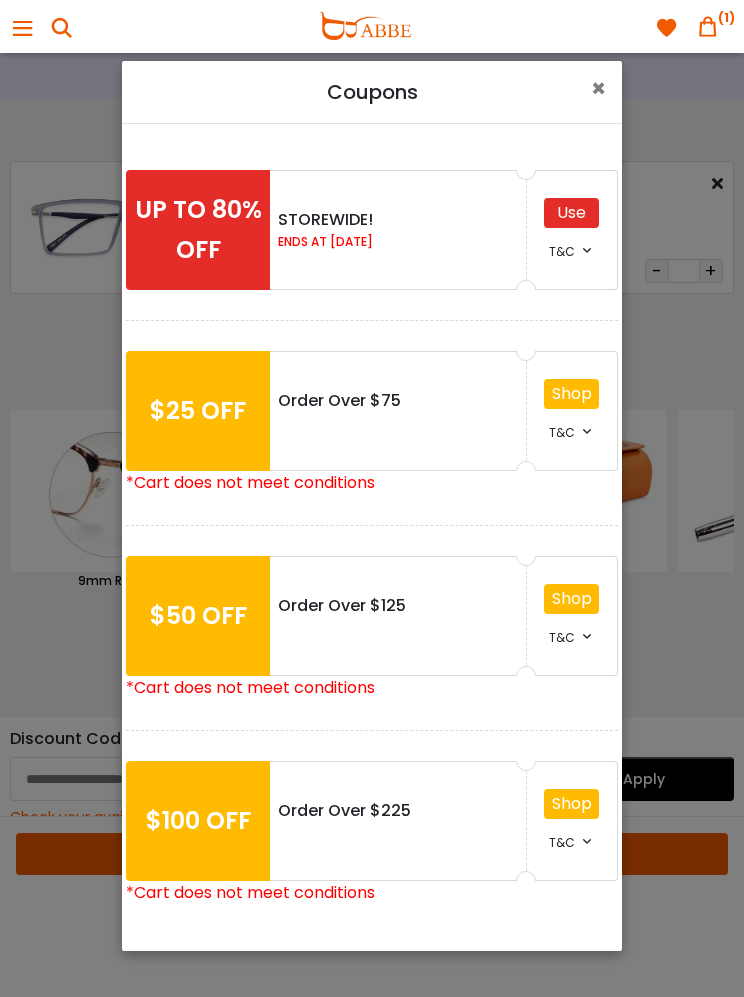 click on "Coupons
×
UP TO 80% OFF
STOREWIDE!
ENDS AT 2025.07.10
Use
T&C
*• Offer not includes shipping.
*• Cannot be combined with any other coupons.
$25 OFF
Order Over $75
Shop
T&C
*Cart does not meet conditions" at bounding box center [372, 498] 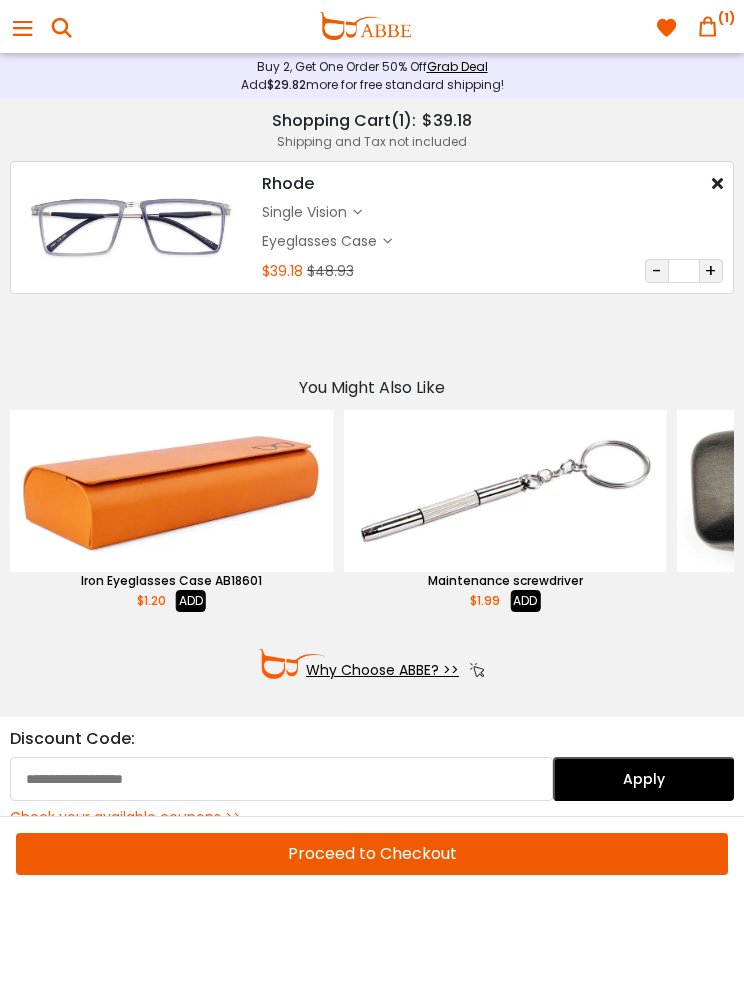 click on "Check your available coupons >>" at bounding box center [372, 817] 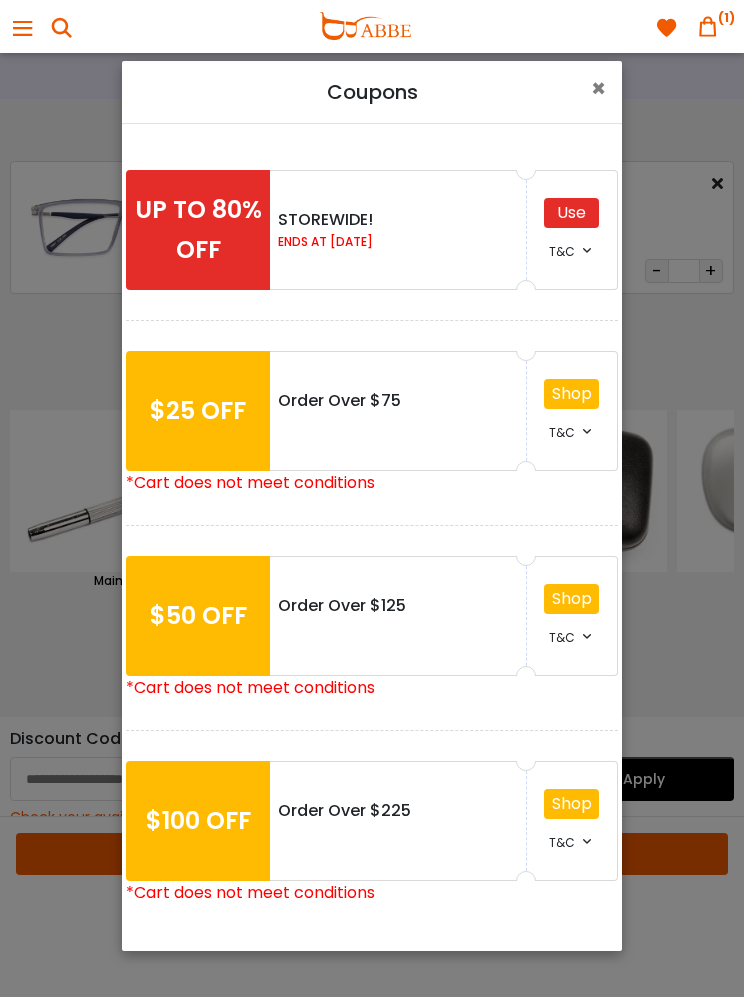 click on "Coupons
×
UP TO 80% OFF
STOREWIDE!
ENDS AT 2025.07.10
Use
T&C
*• Offer not includes shipping.
*• Cannot be combined with any other coupons.
$25 OFF
Order Over $75
Shop
T&C
*Cart does not meet conditions" at bounding box center [372, 498] 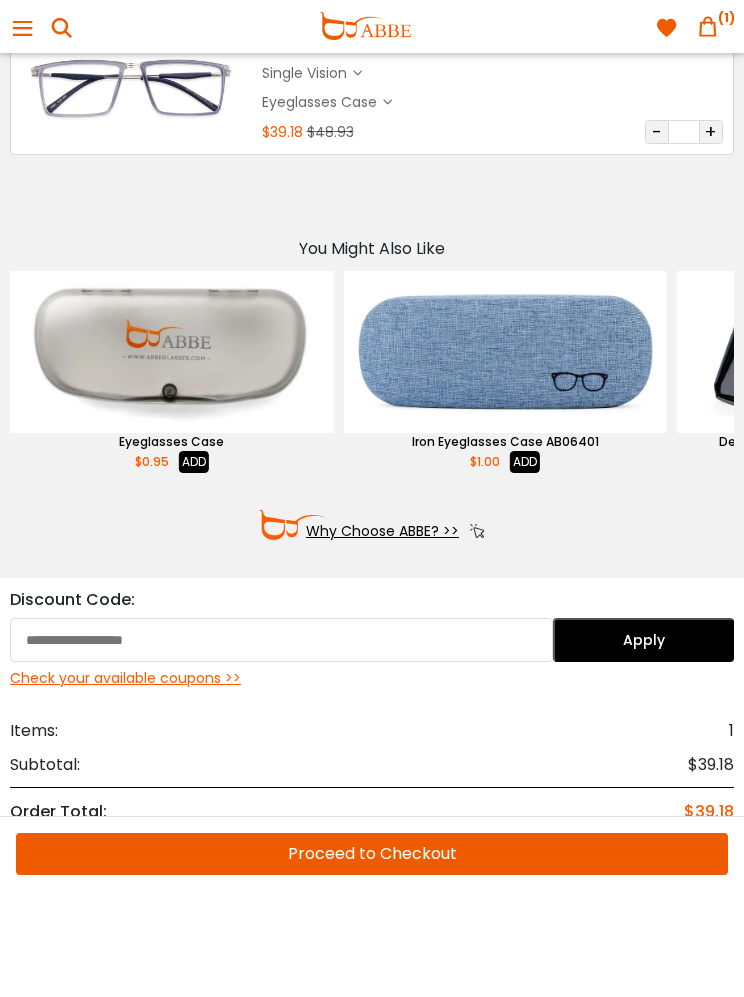 scroll, scrollTop: 0, scrollLeft: 0, axis: both 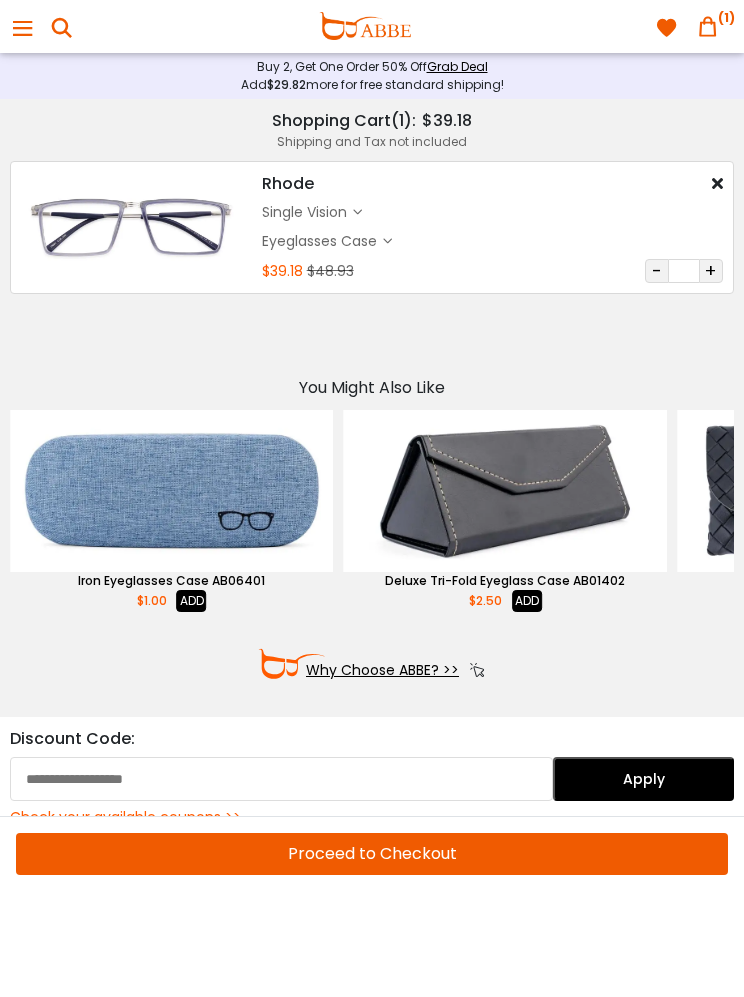 click at bounding box center (365, 26) 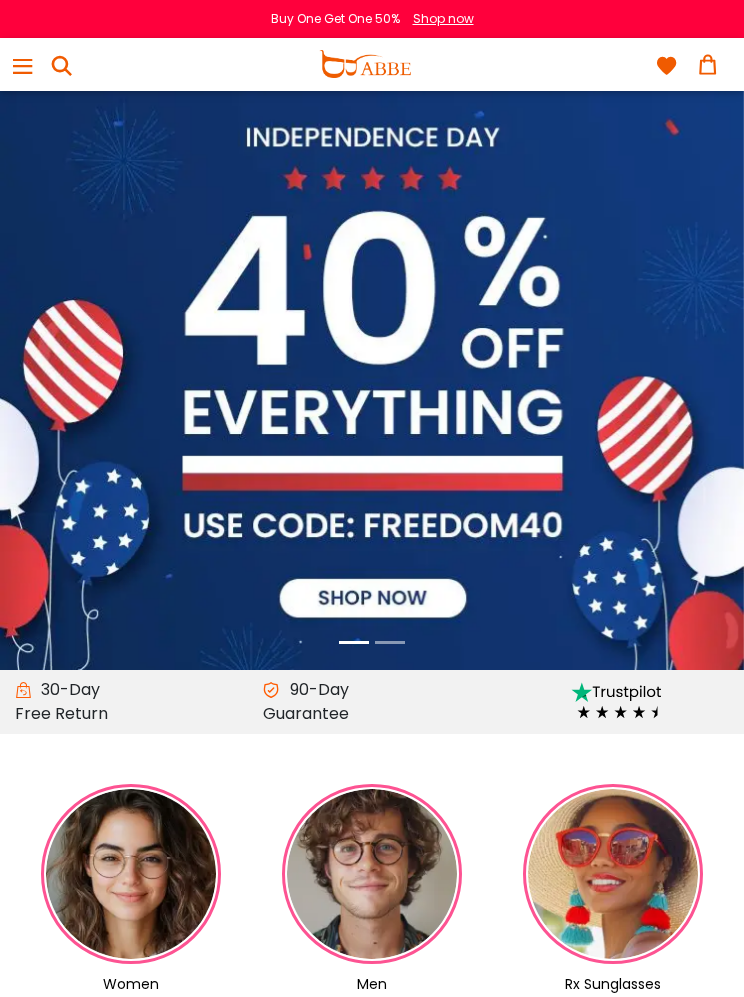 scroll, scrollTop: 0, scrollLeft: 0, axis: both 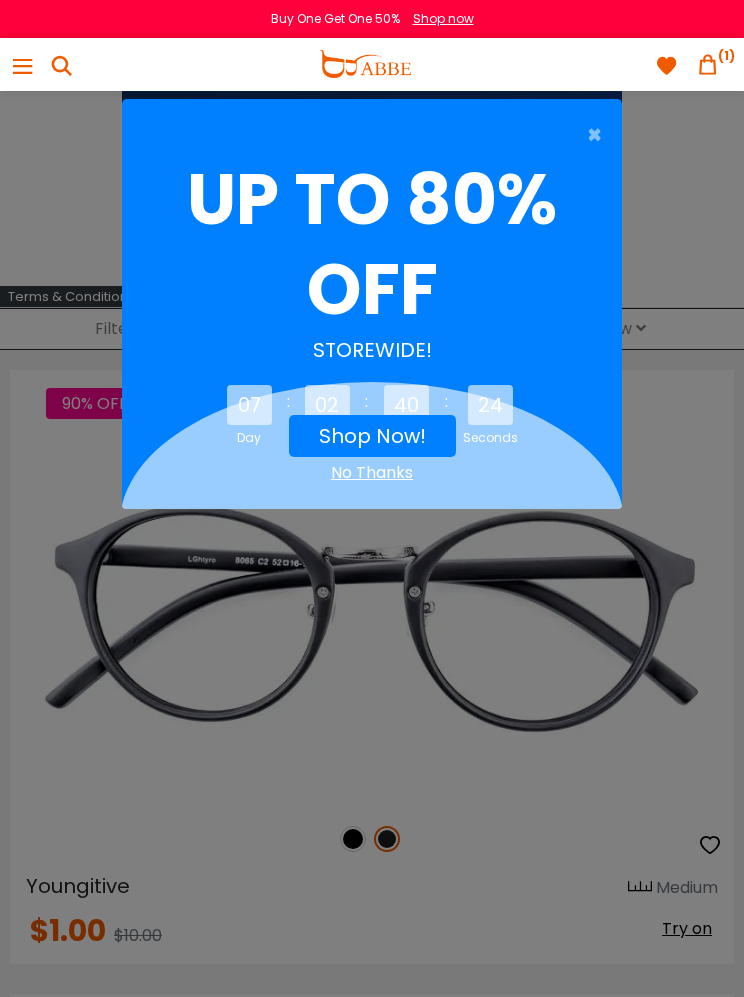 click on "Shop Now!" at bounding box center (372, 436) 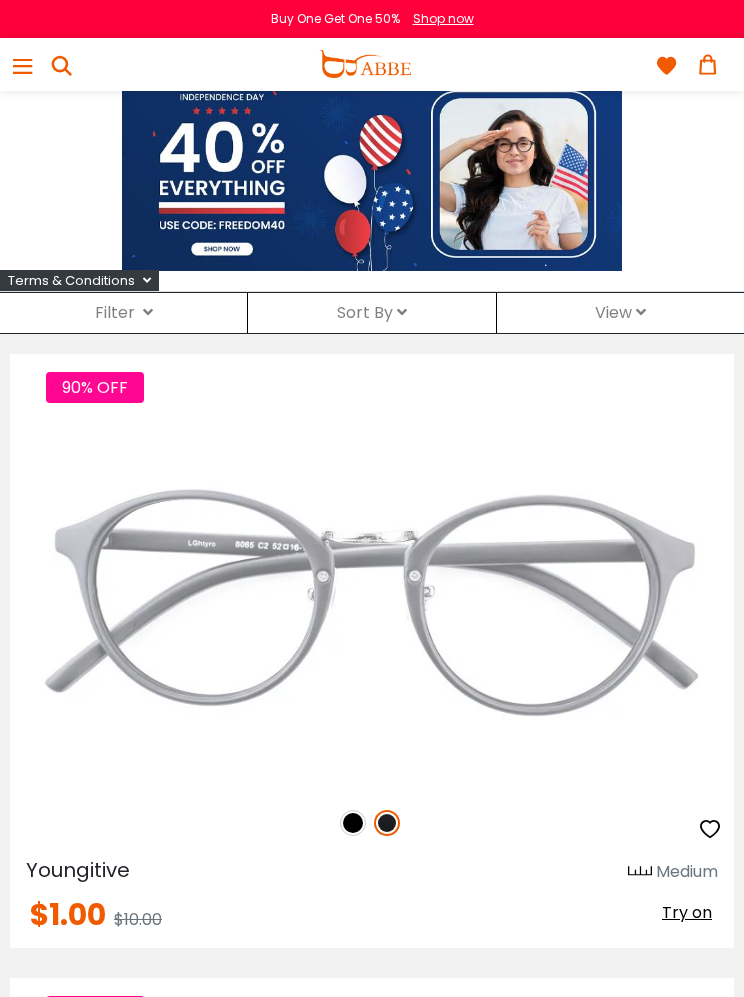 scroll, scrollTop: 0, scrollLeft: 0, axis: both 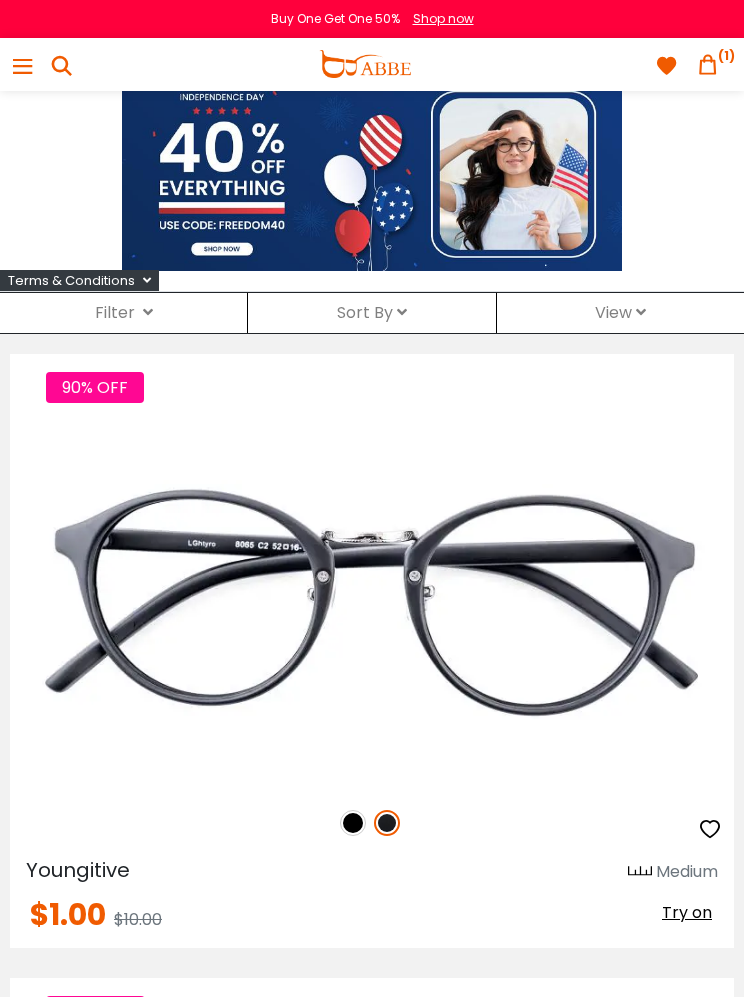 click on "Sort By" at bounding box center (372, 312) 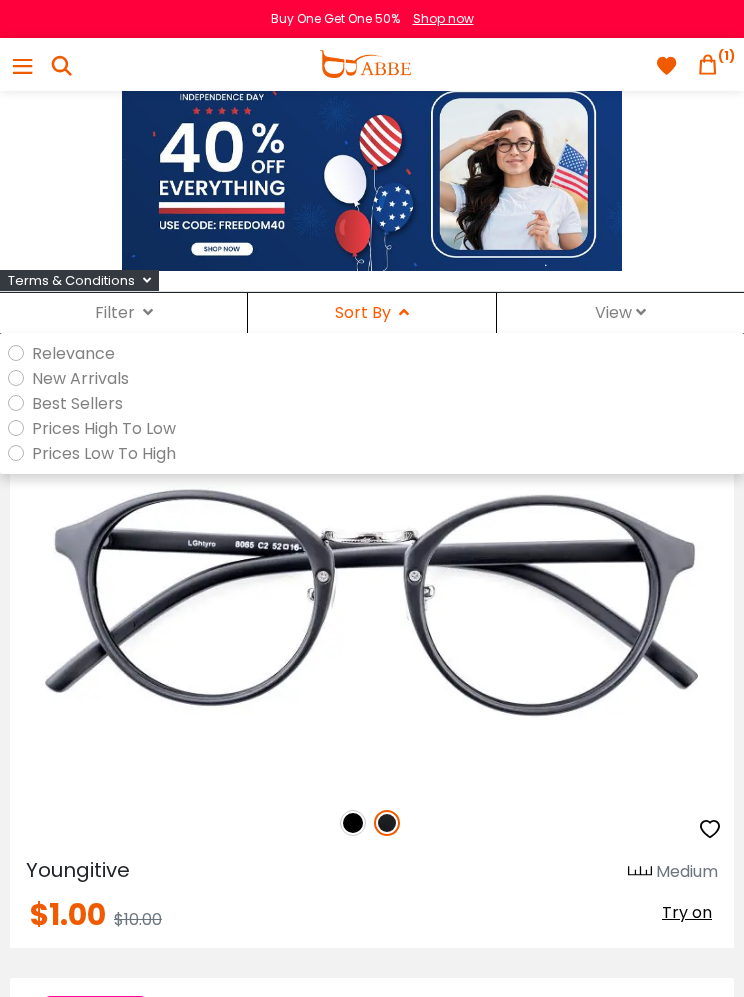 click on "Prices Low To High" at bounding box center (376, 453) 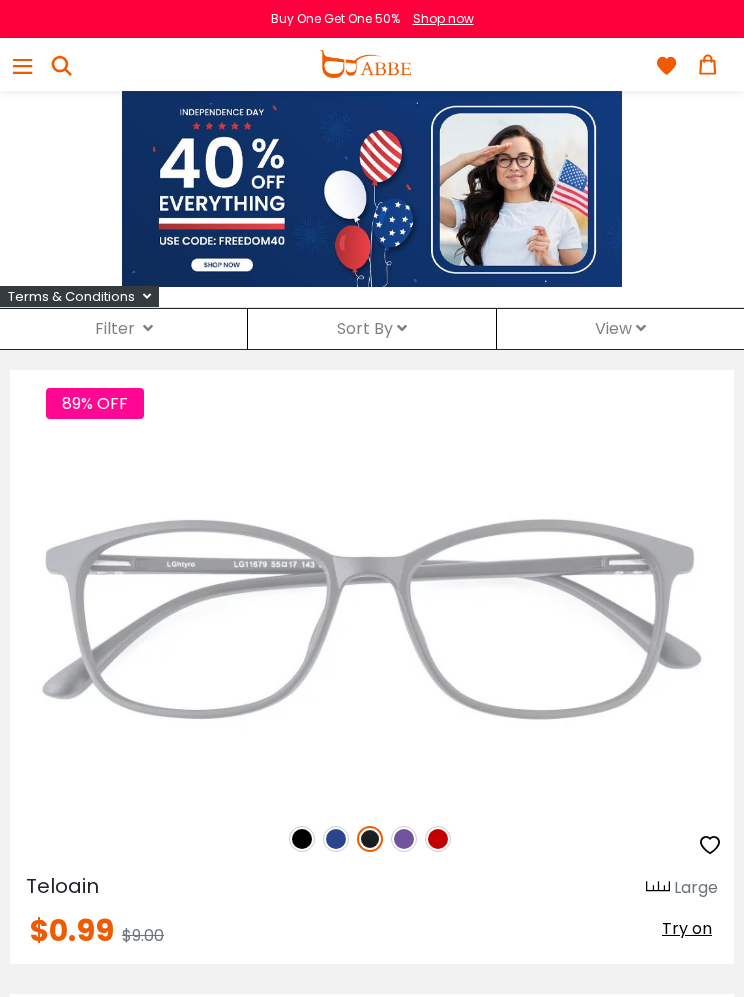 scroll, scrollTop: 0, scrollLeft: 0, axis: both 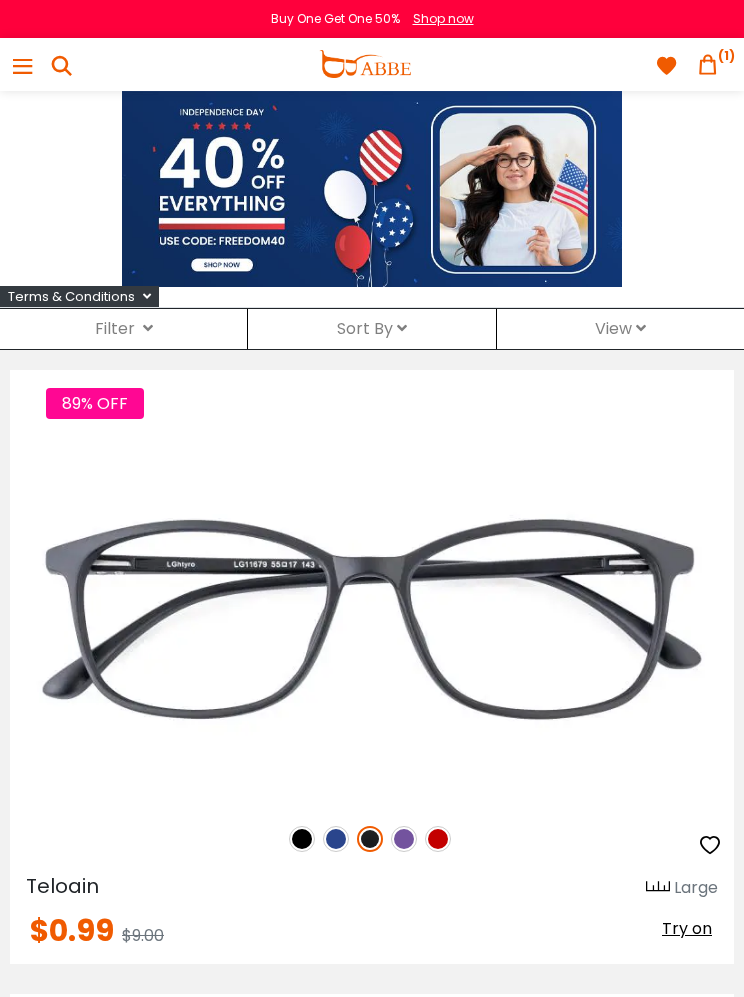 click on "Filter
( )" at bounding box center (123, 329) 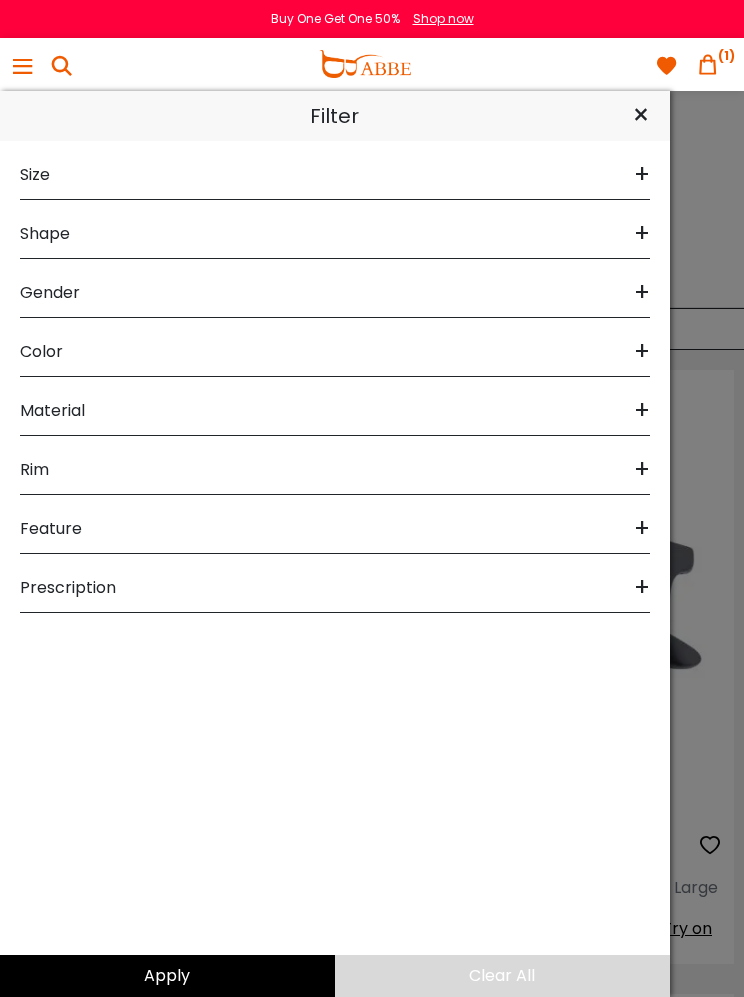 click on "Gender" at bounding box center (50, 293) 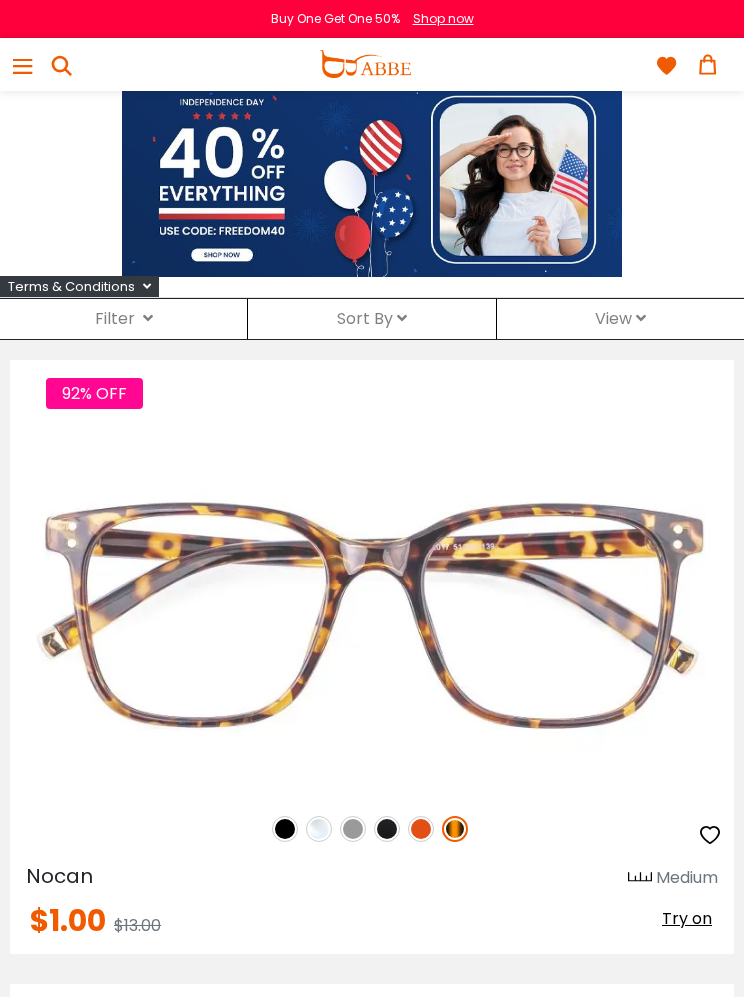 scroll, scrollTop: 0, scrollLeft: 0, axis: both 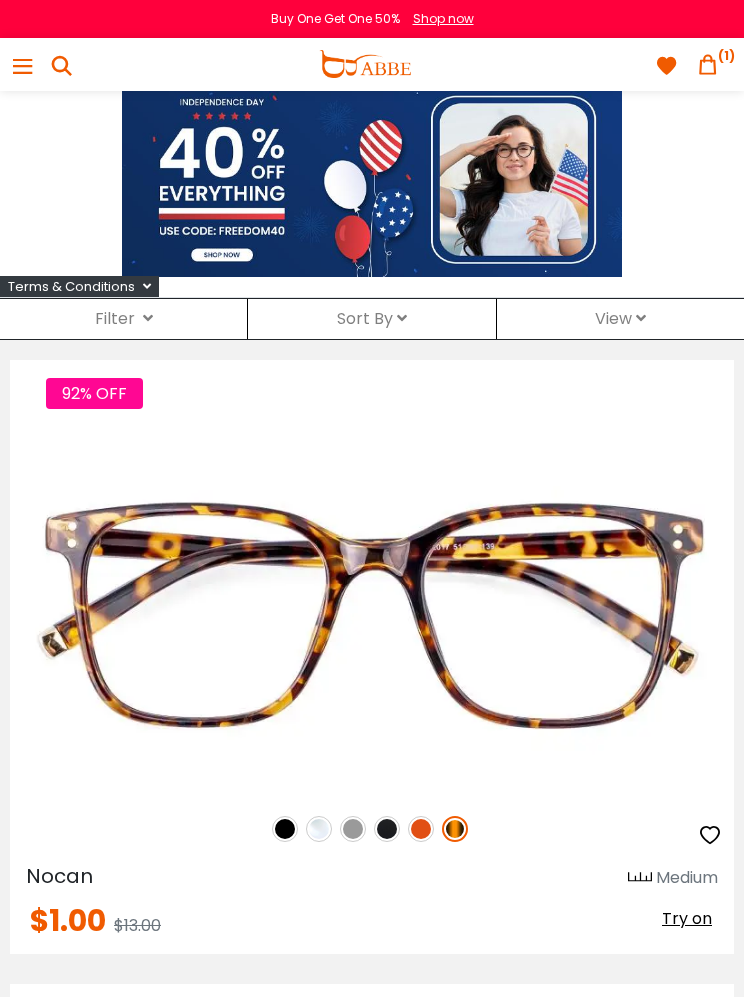 click on "Sort By
Relevance
New Arrivals
Best Sellers
Prices High To Low
Prices Low To High" at bounding box center [371, 319] 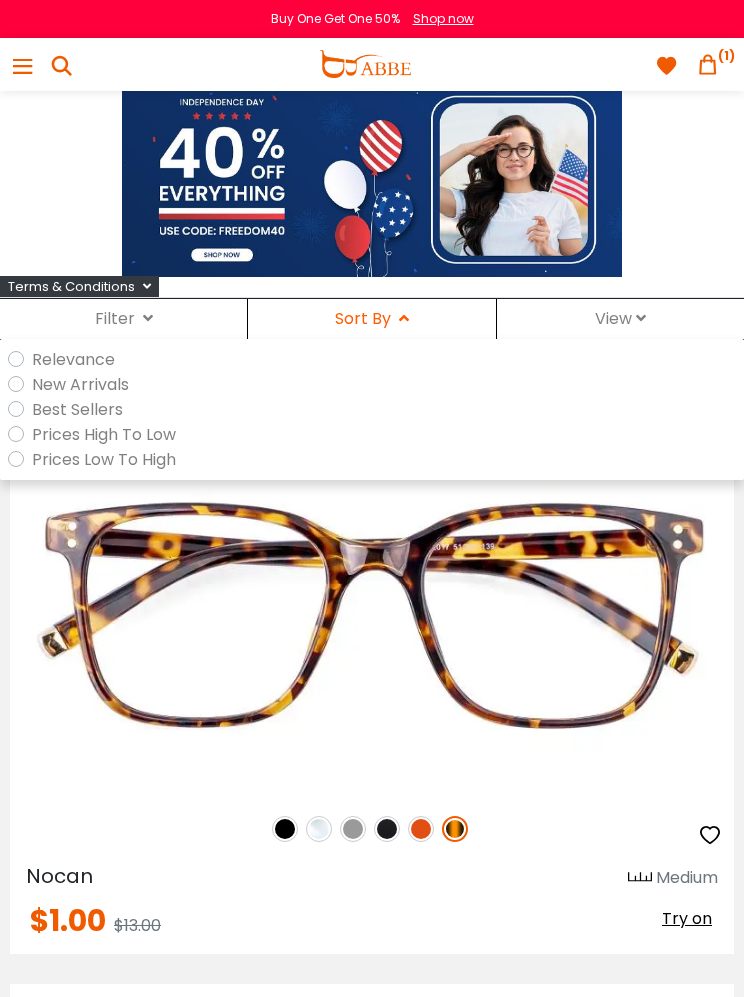 click at bounding box center (0, 0) 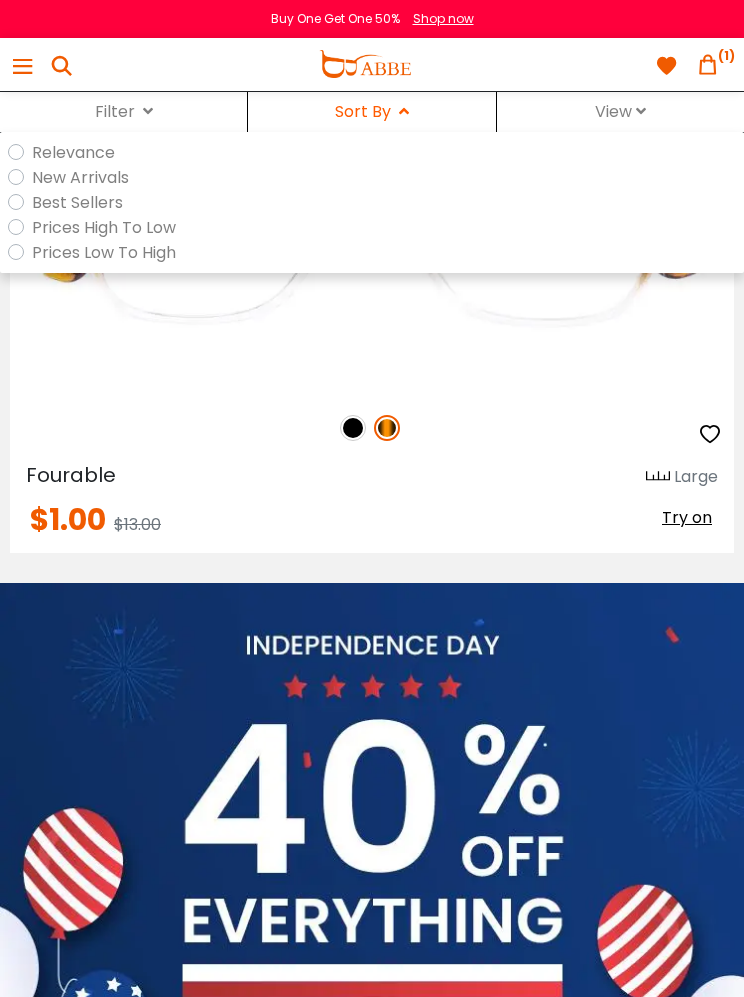 scroll, scrollTop: 2851, scrollLeft: 0, axis: vertical 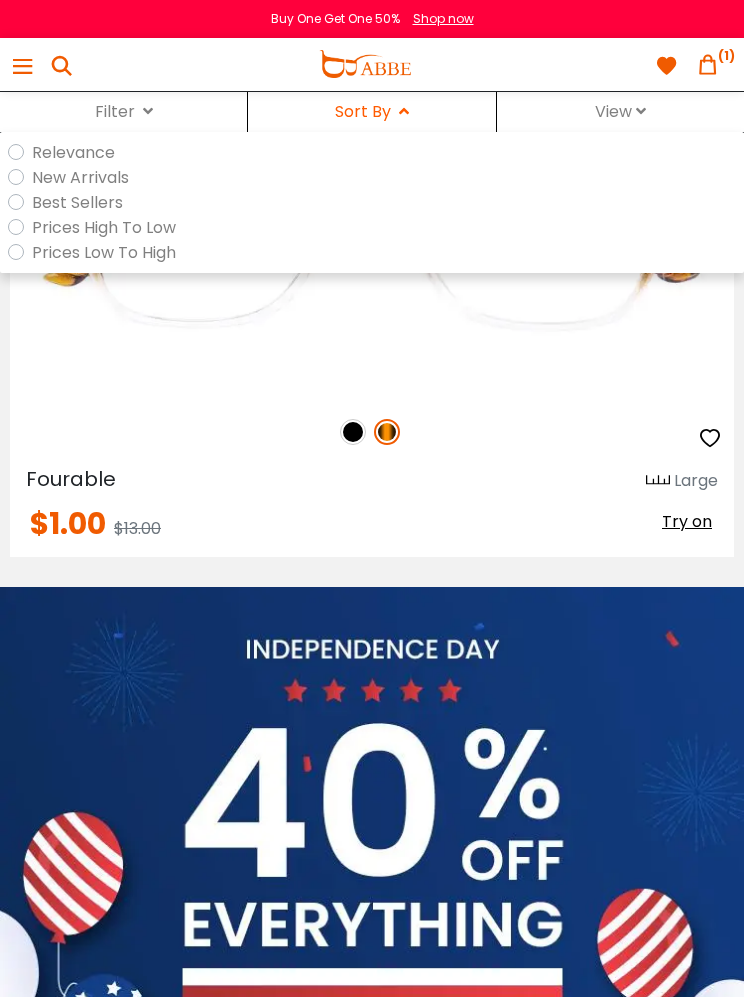 click at bounding box center (22, 67) 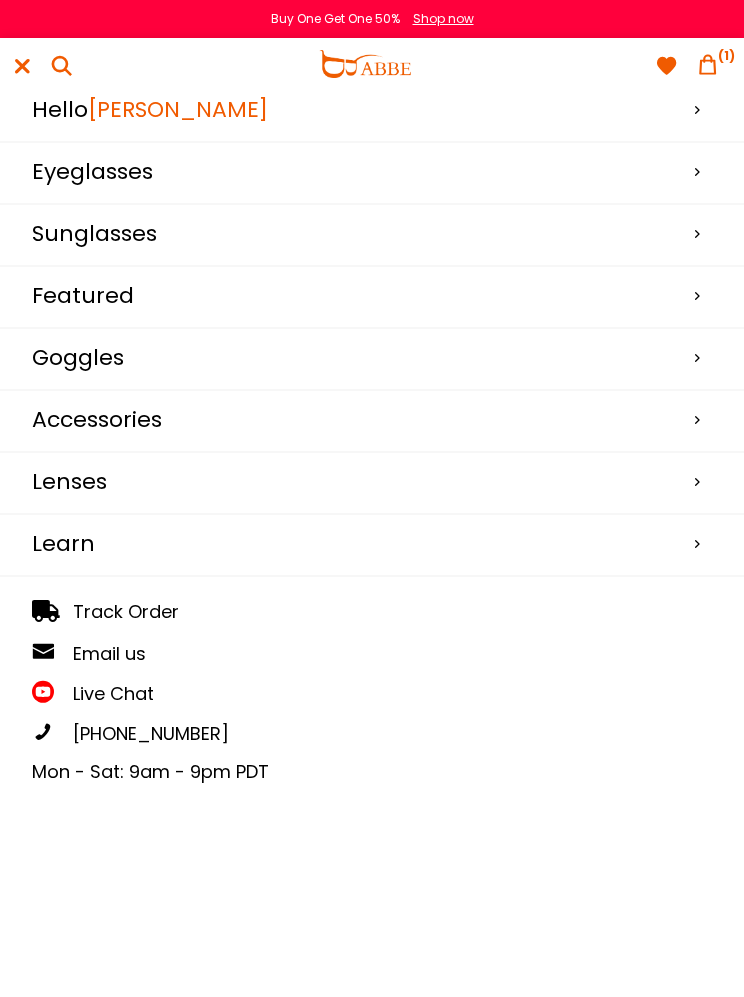 scroll, scrollTop: 0, scrollLeft: 0, axis: both 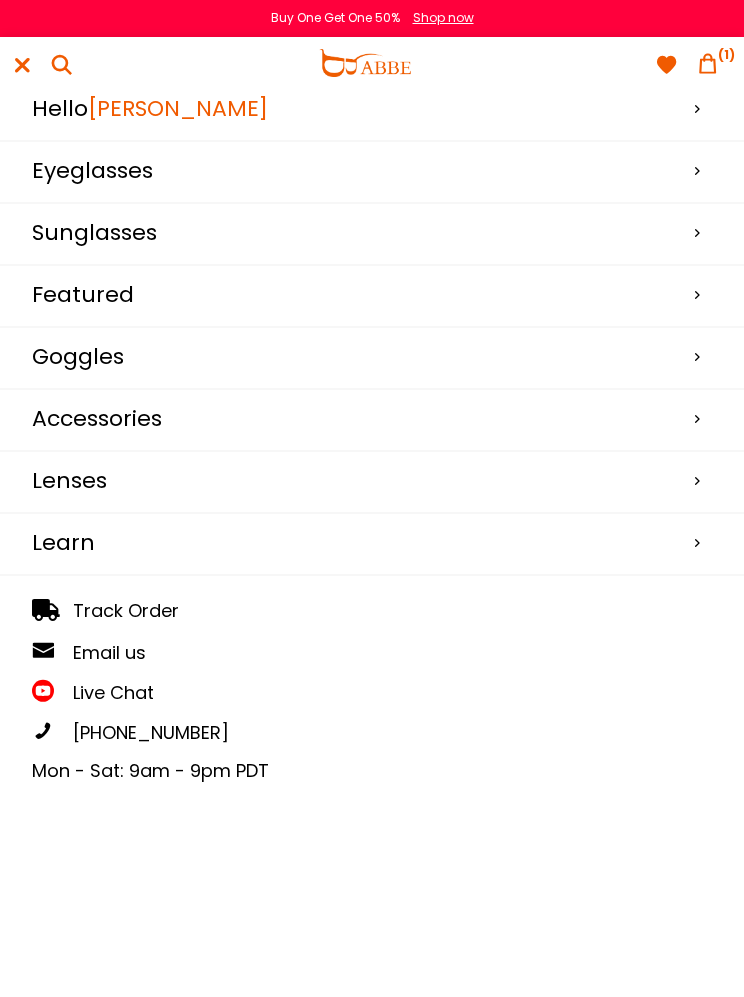 click on "Gregory" at bounding box center [178, 109] 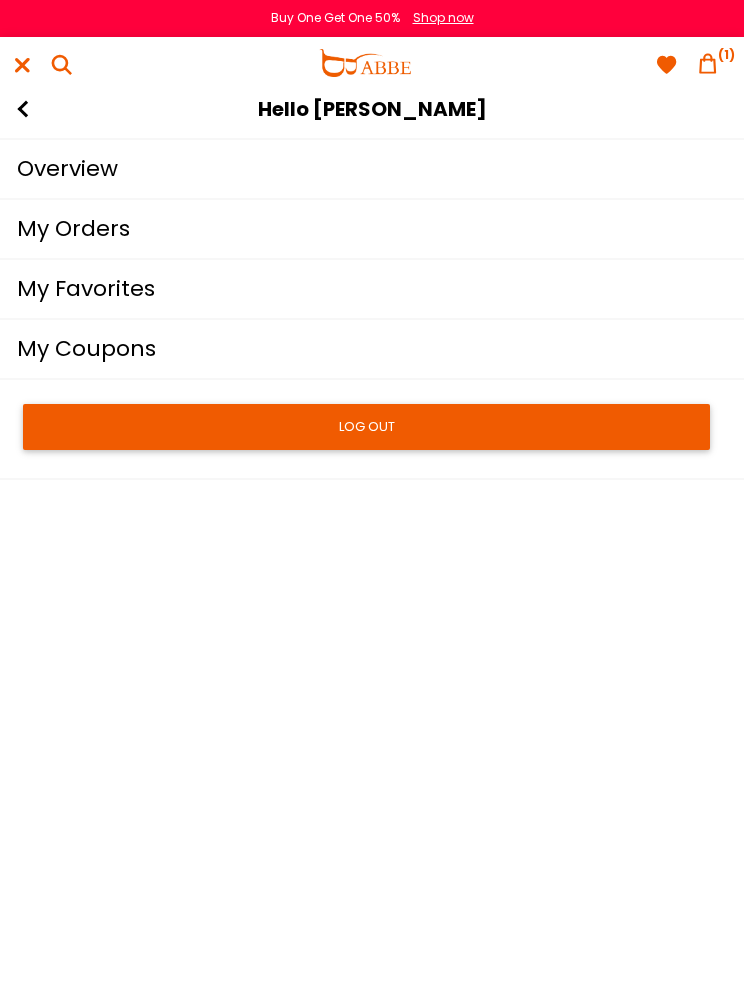 click on "My Coupons" at bounding box center [360, 350] 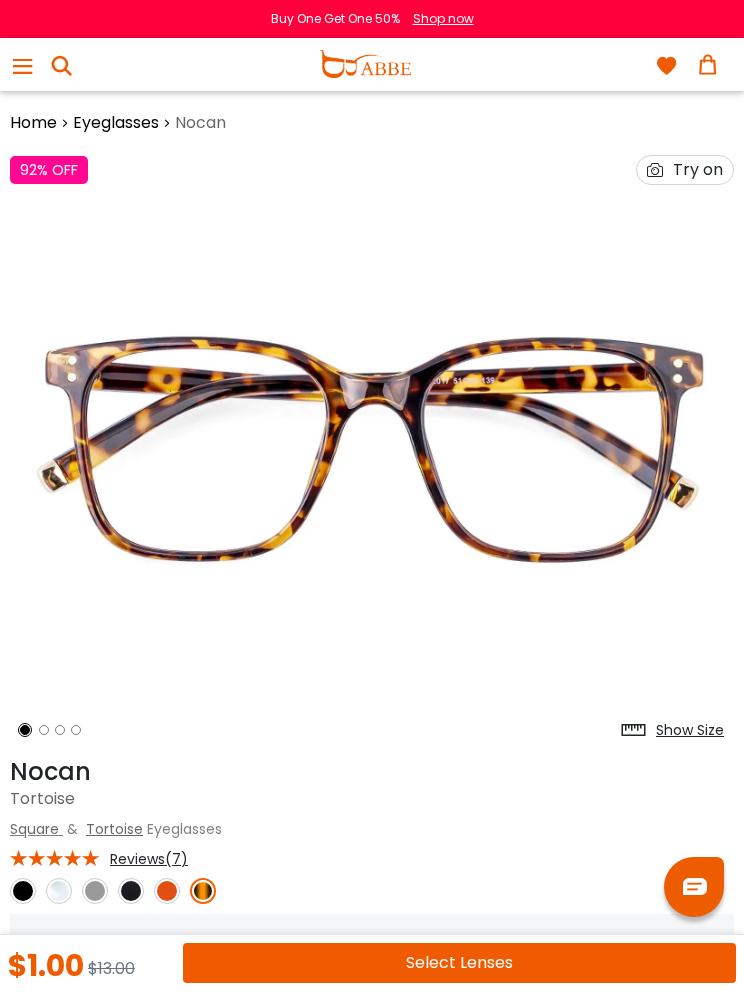scroll, scrollTop: 0, scrollLeft: 0, axis: both 